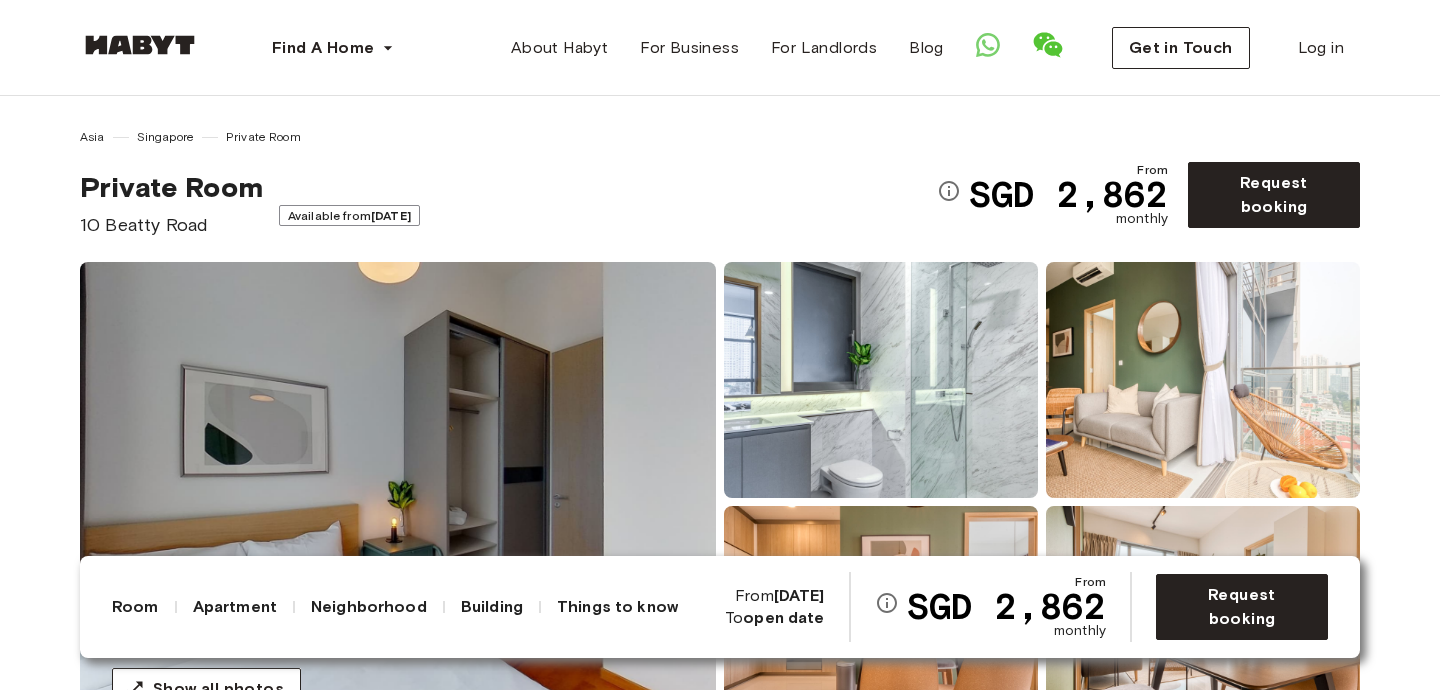 scroll, scrollTop: 0, scrollLeft: 0, axis: both 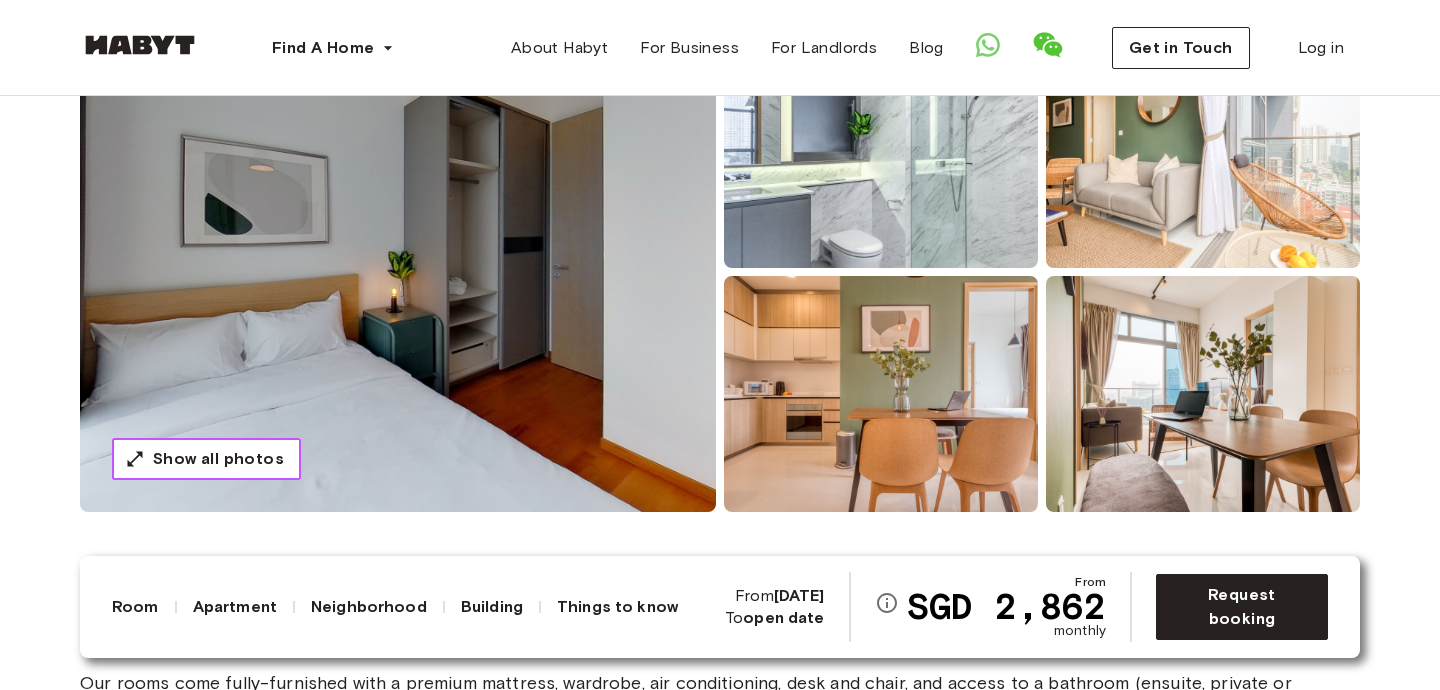 click on "Show all photos" at bounding box center [218, 459] 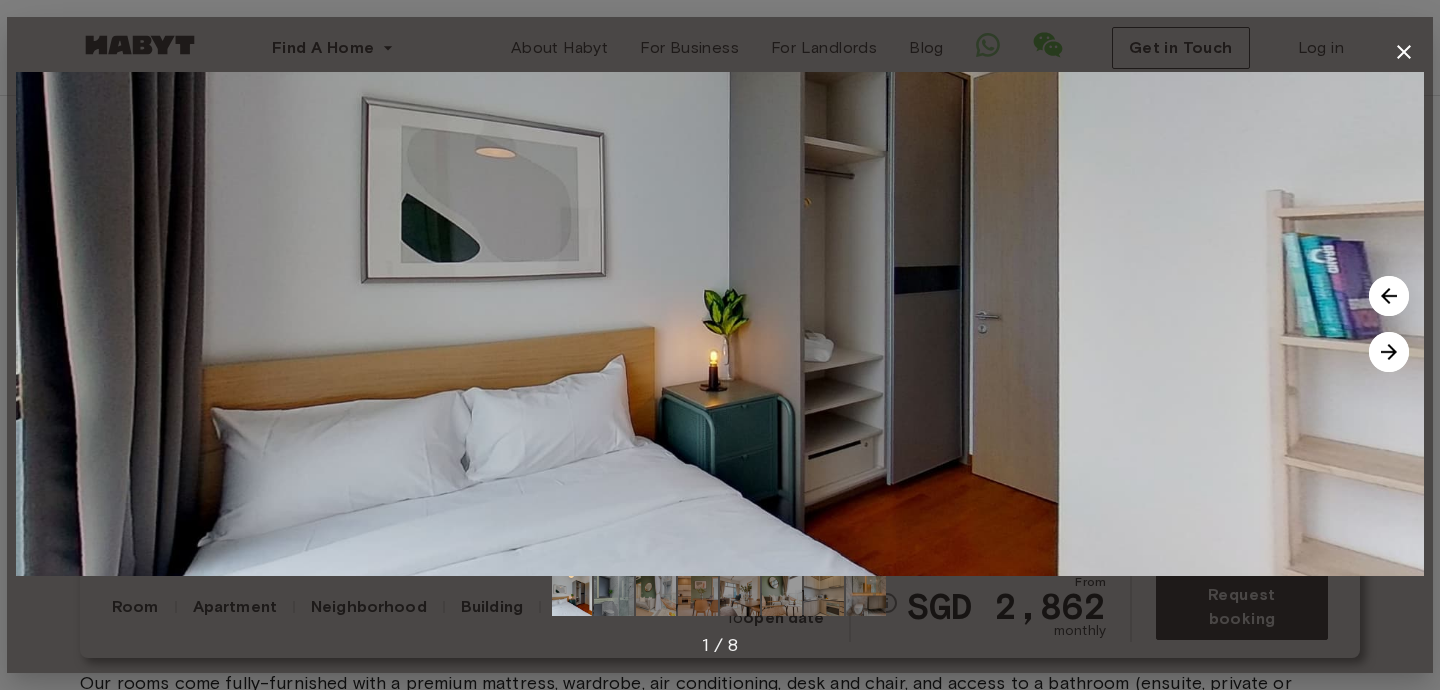click at bounding box center [1389, 352] 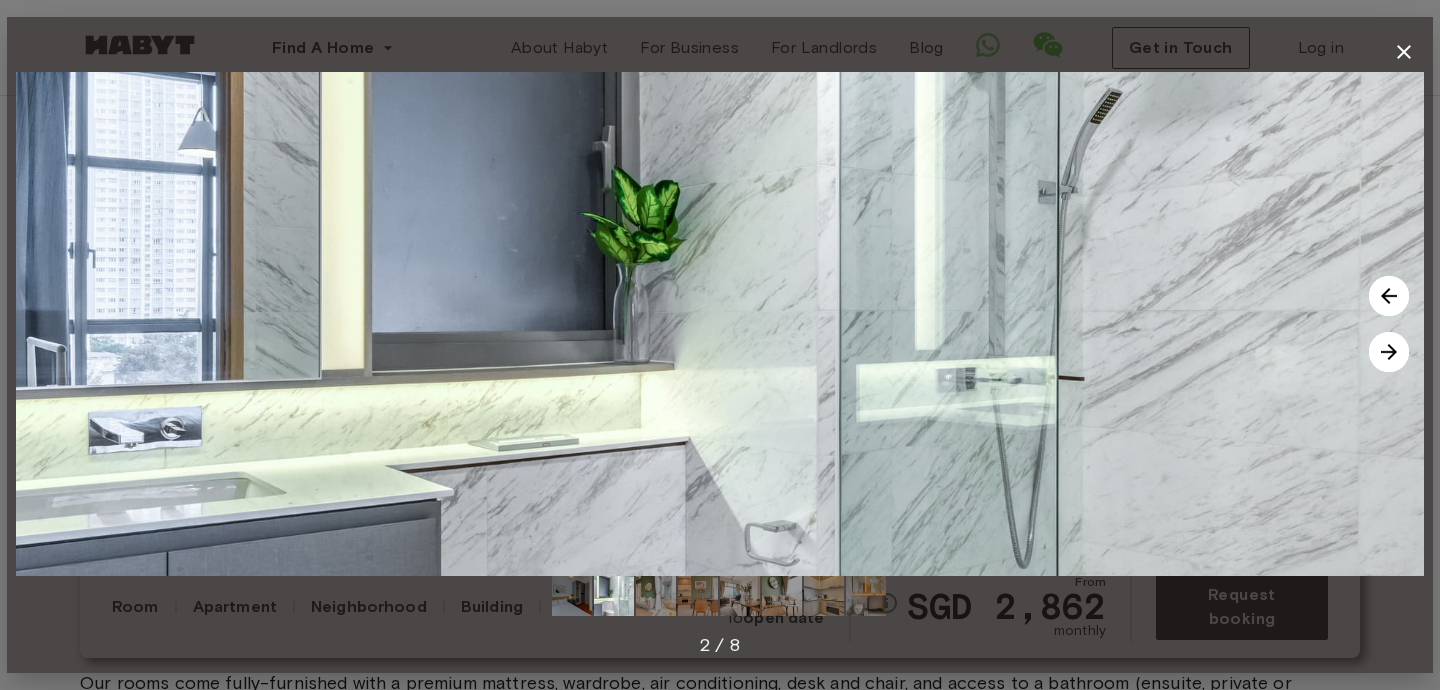 click at bounding box center [1389, 352] 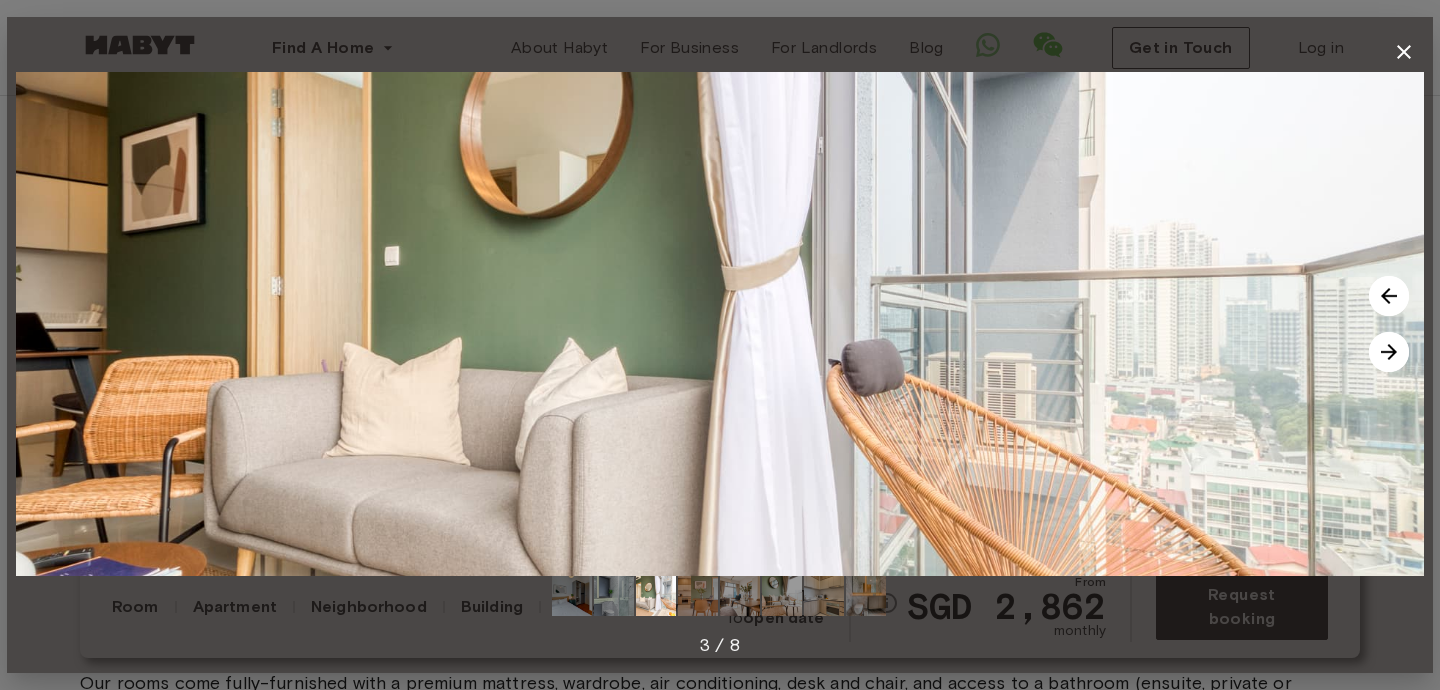 click at bounding box center [1389, 352] 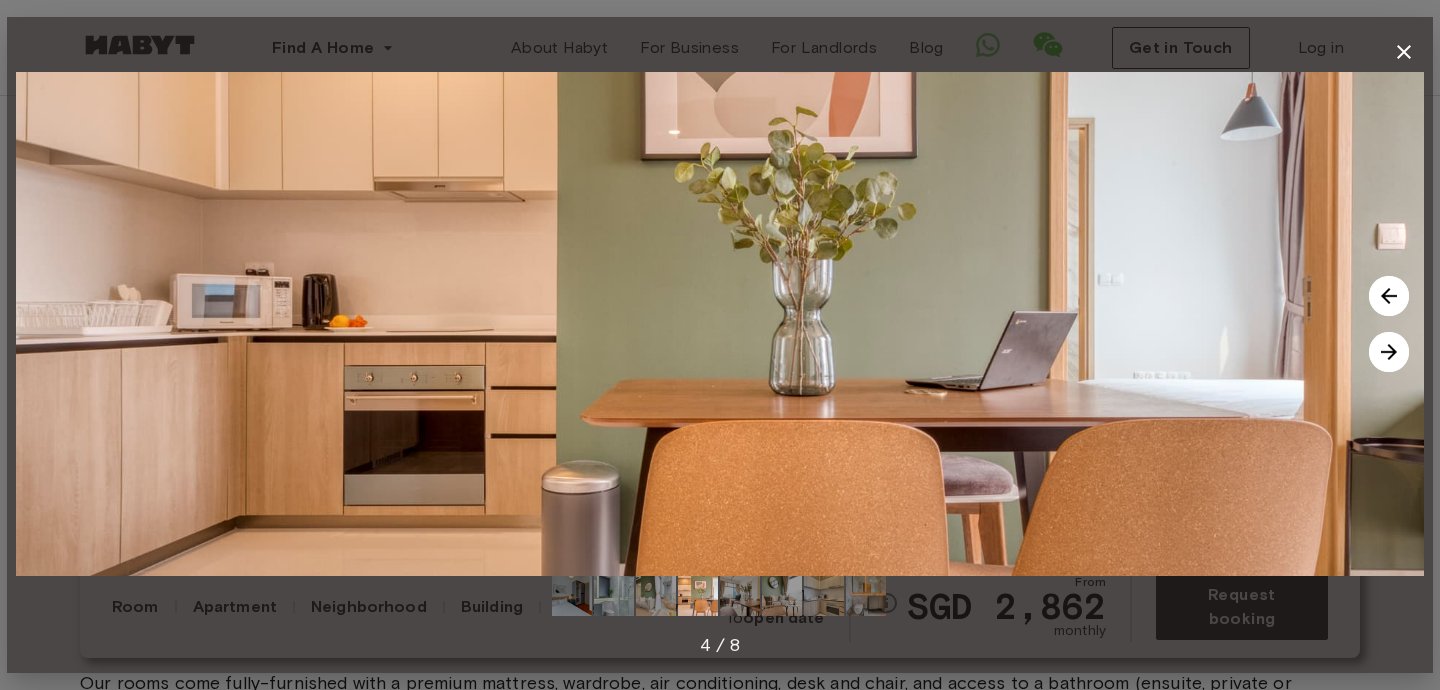 click at bounding box center (1389, 352) 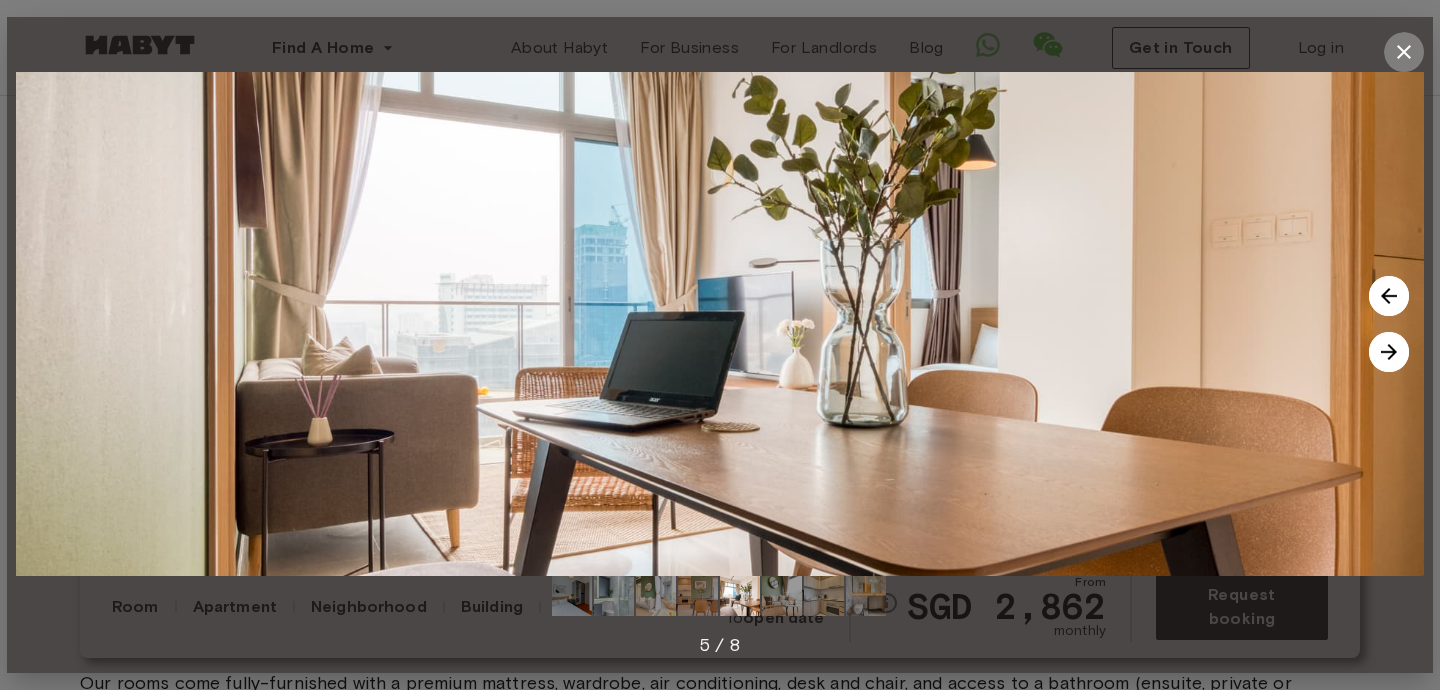 click 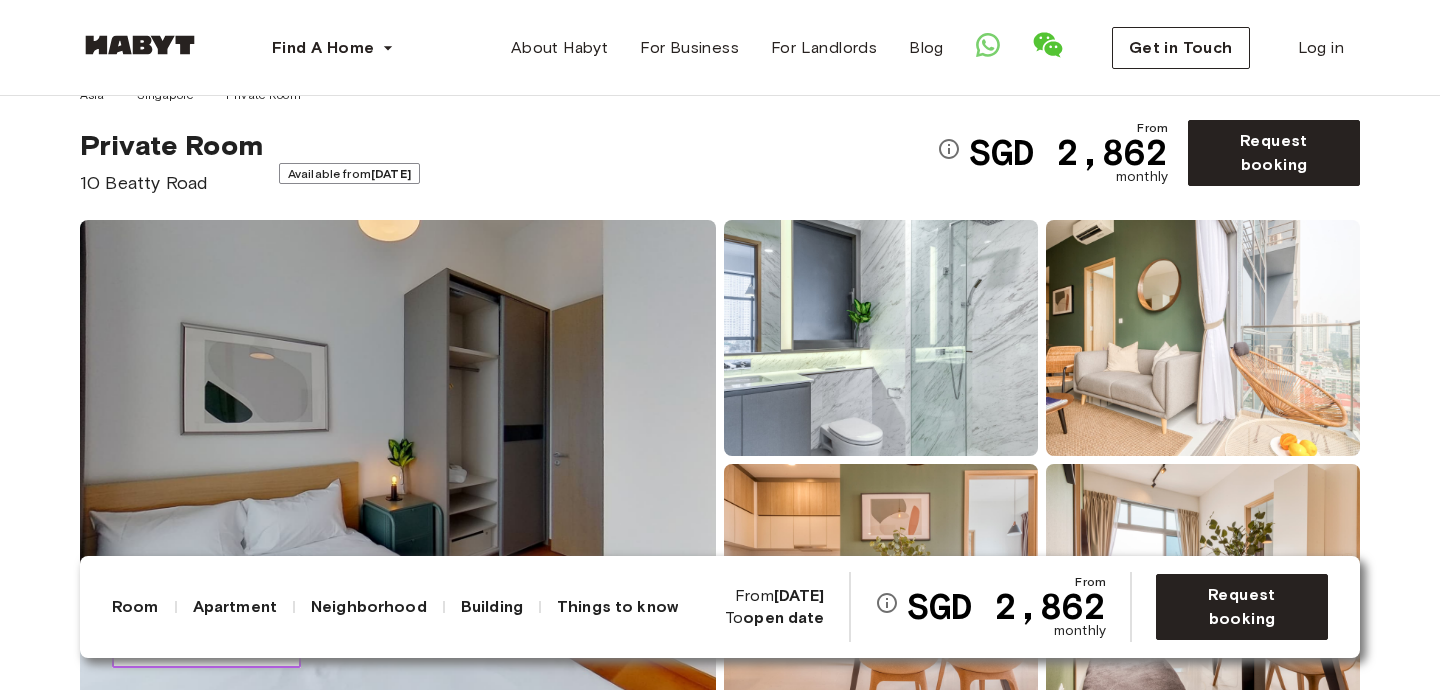 scroll, scrollTop: 36, scrollLeft: 0, axis: vertical 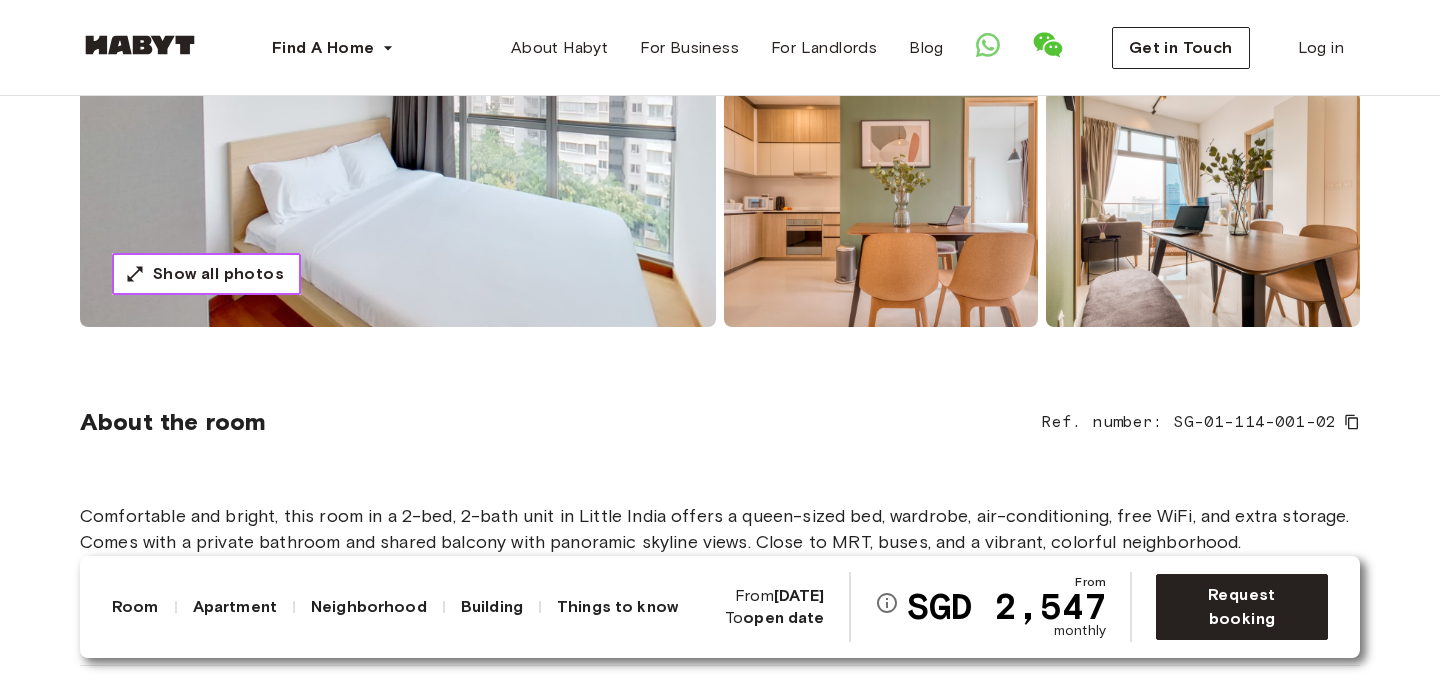 type 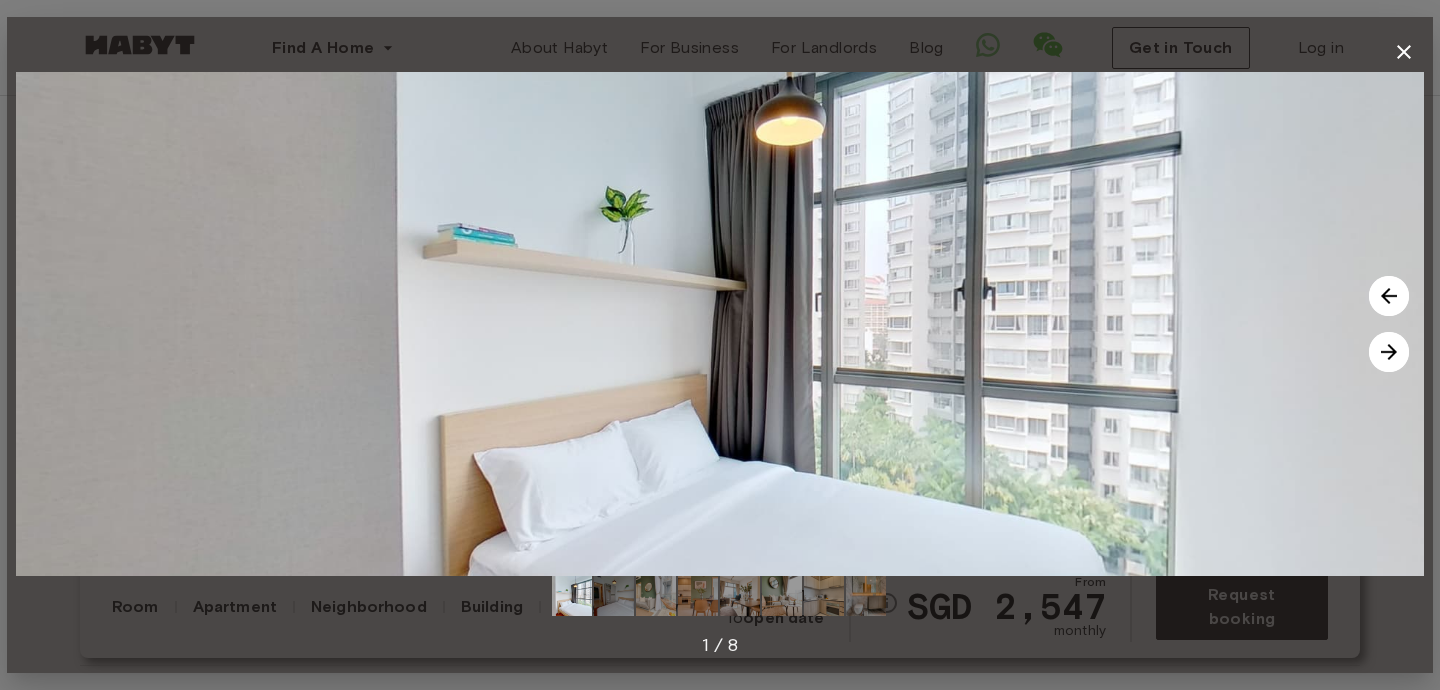 click at bounding box center [572, 596] 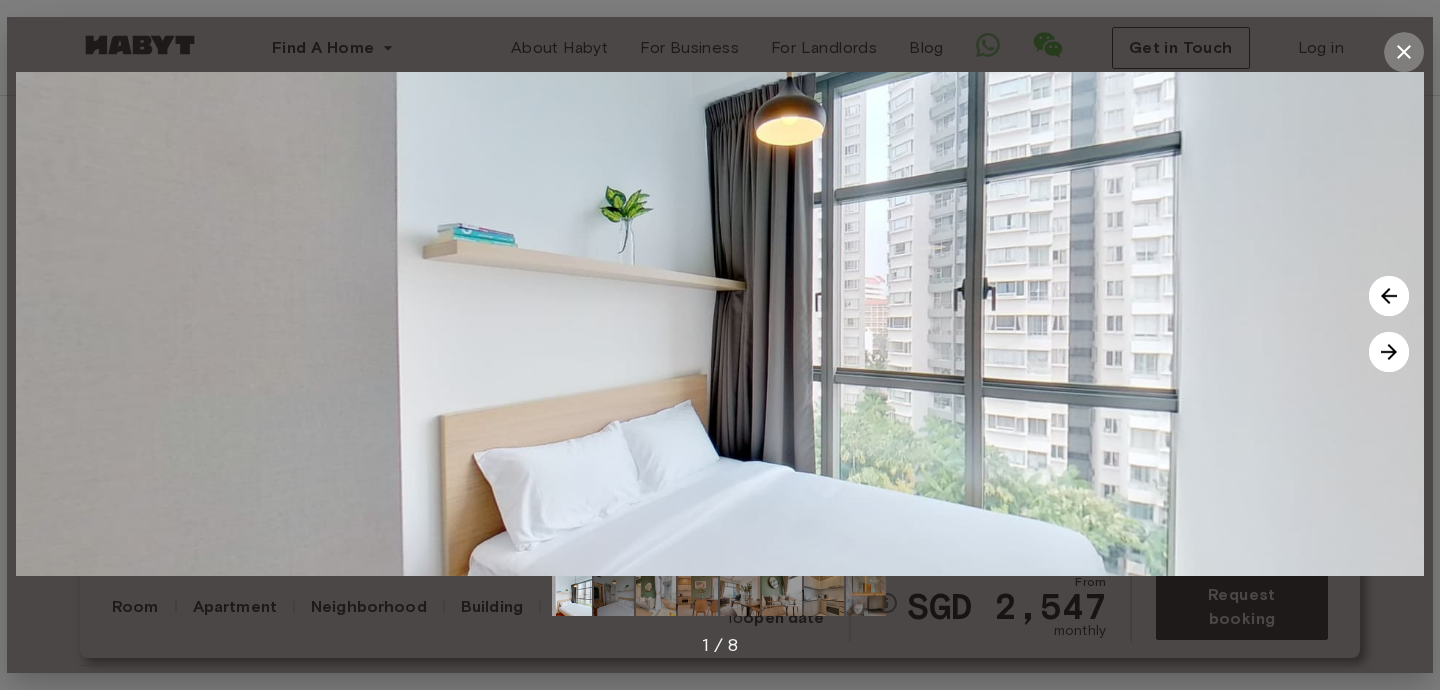 click 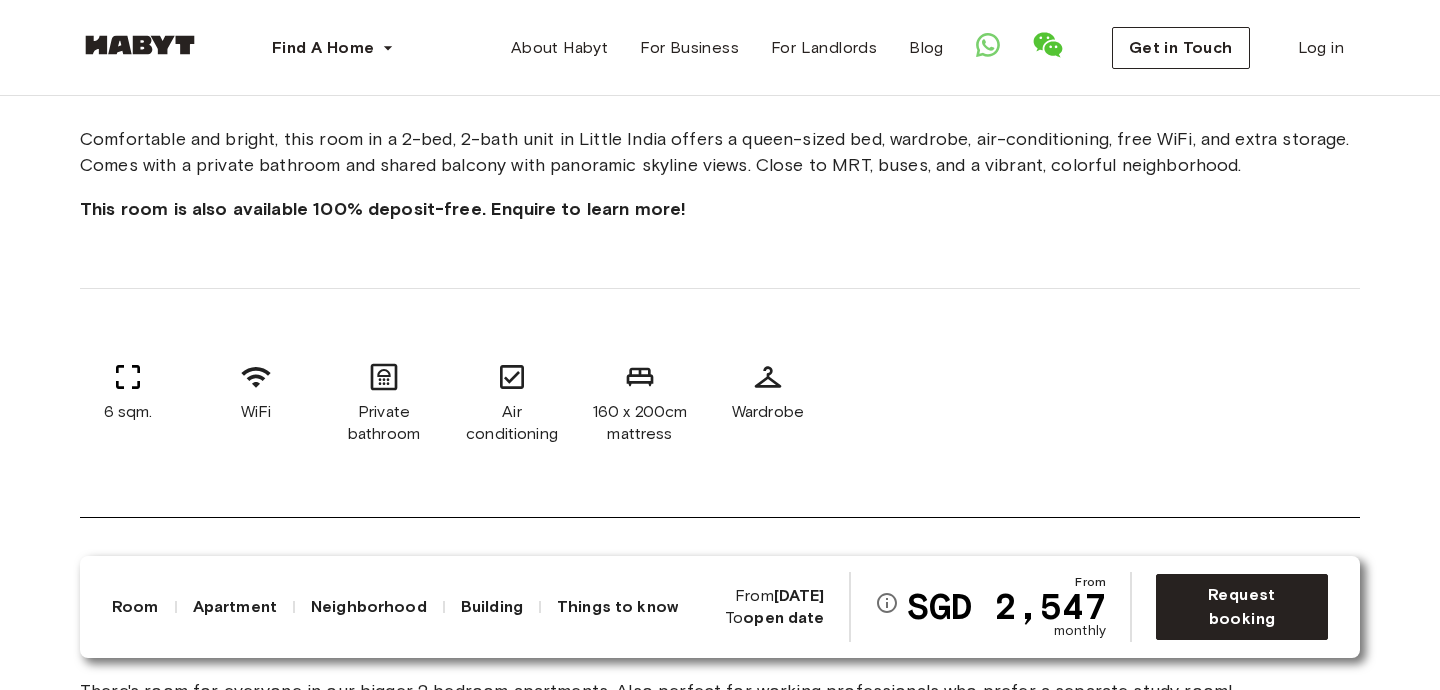 scroll, scrollTop: 794, scrollLeft: 0, axis: vertical 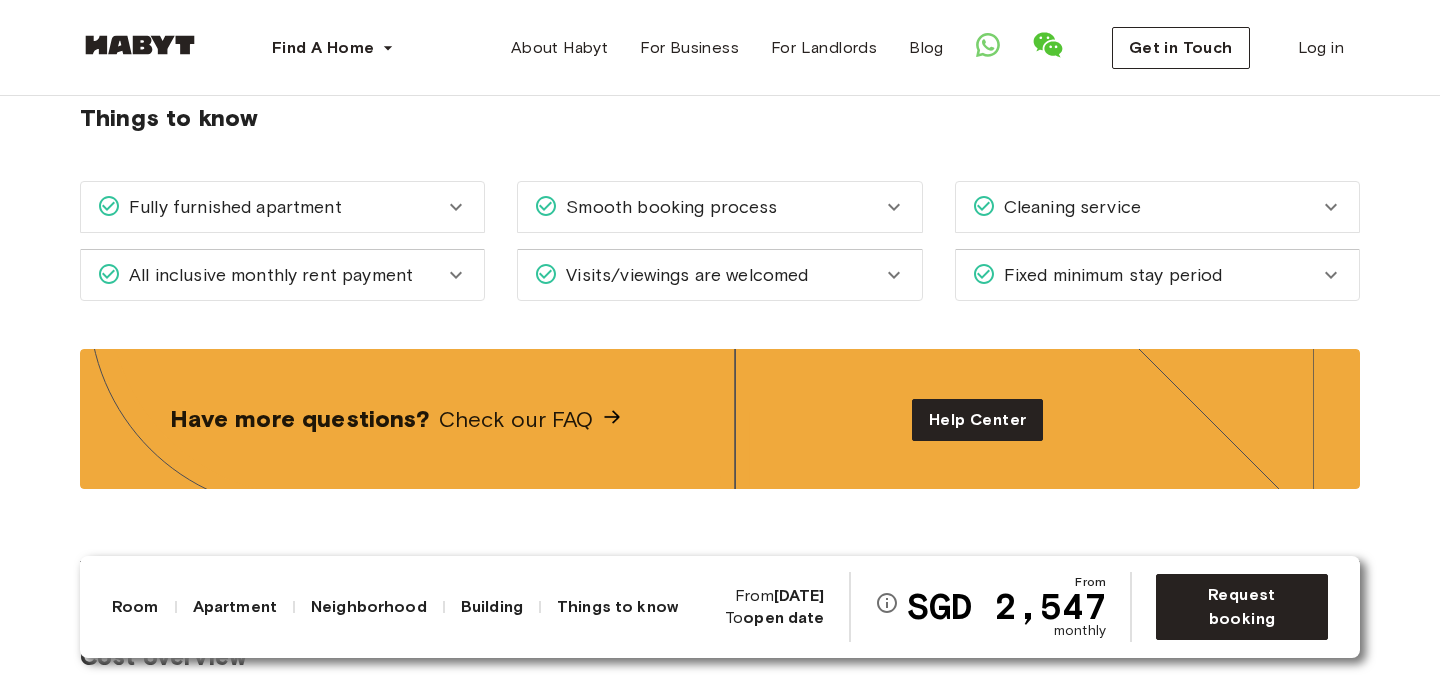 click on "All inclusive monthly rent payment" at bounding box center [282, 275] 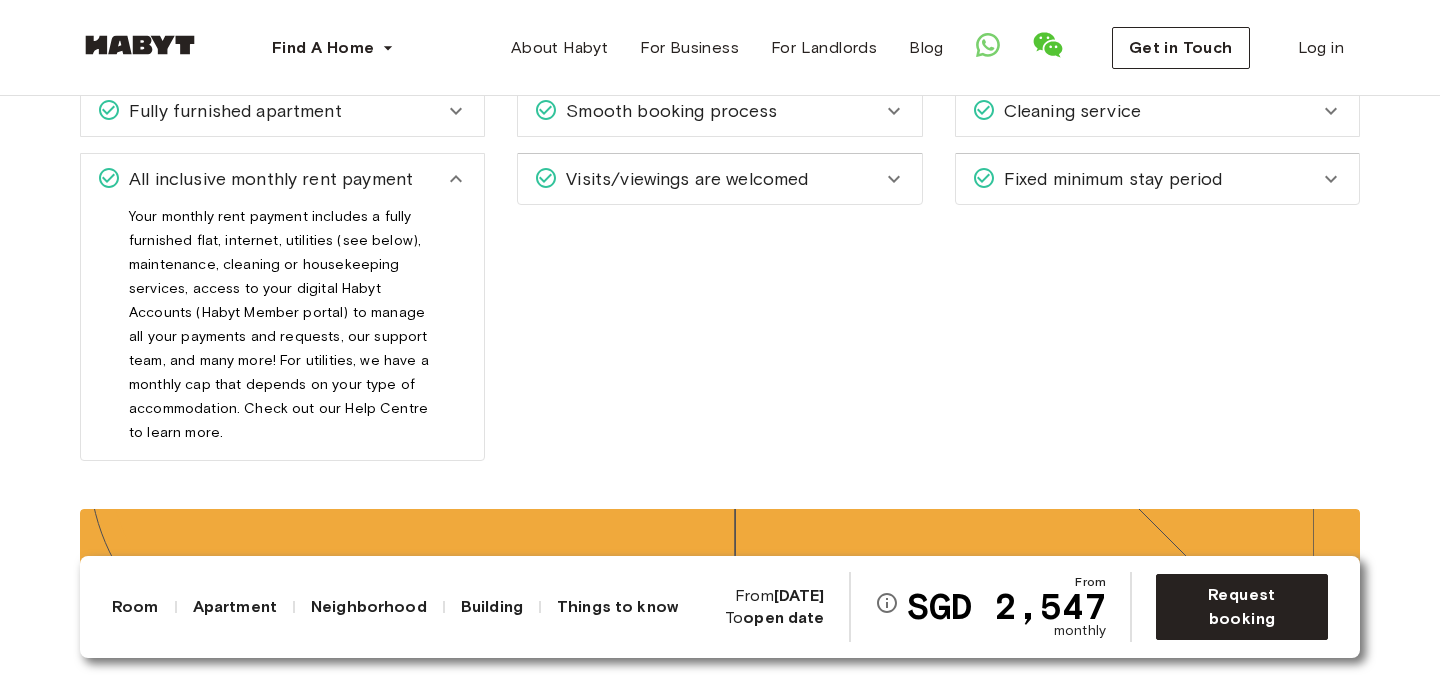 scroll, scrollTop: 3265, scrollLeft: 0, axis: vertical 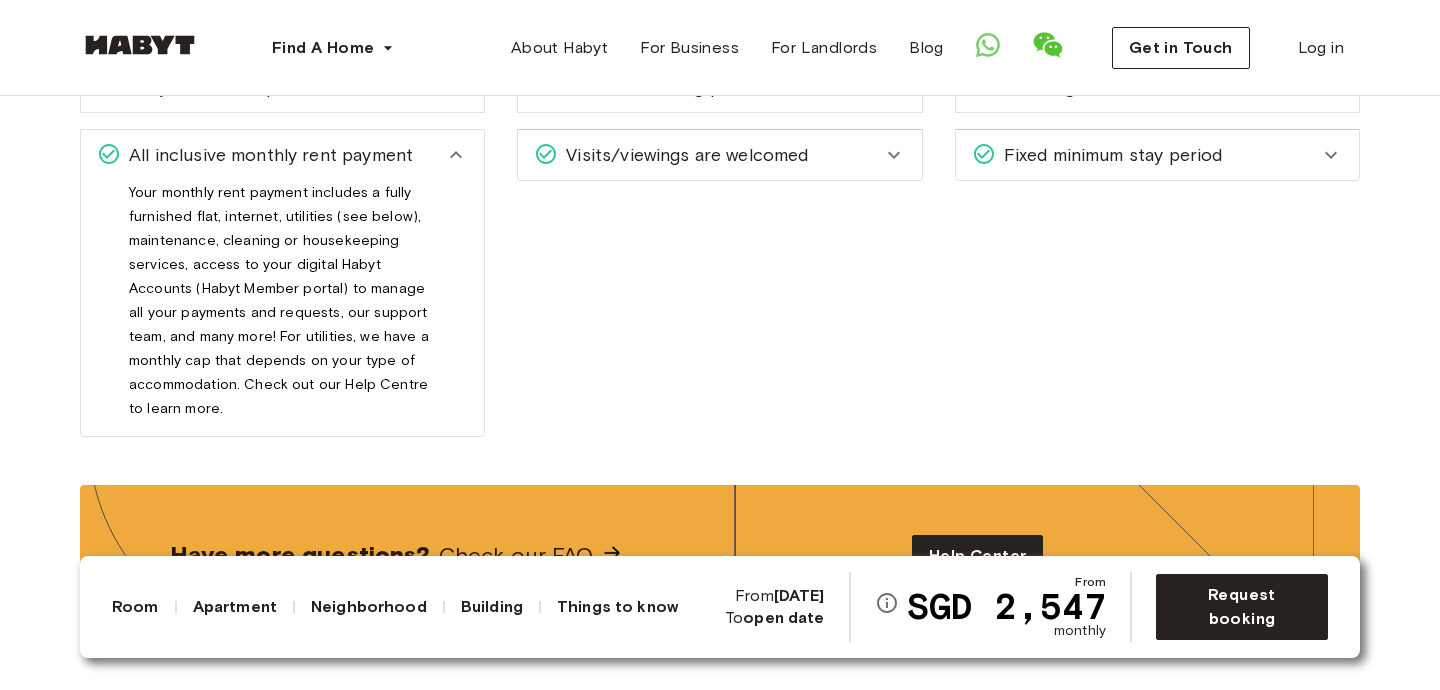 click on "All inclusive monthly rent payment" at bounding box center [282, 155] 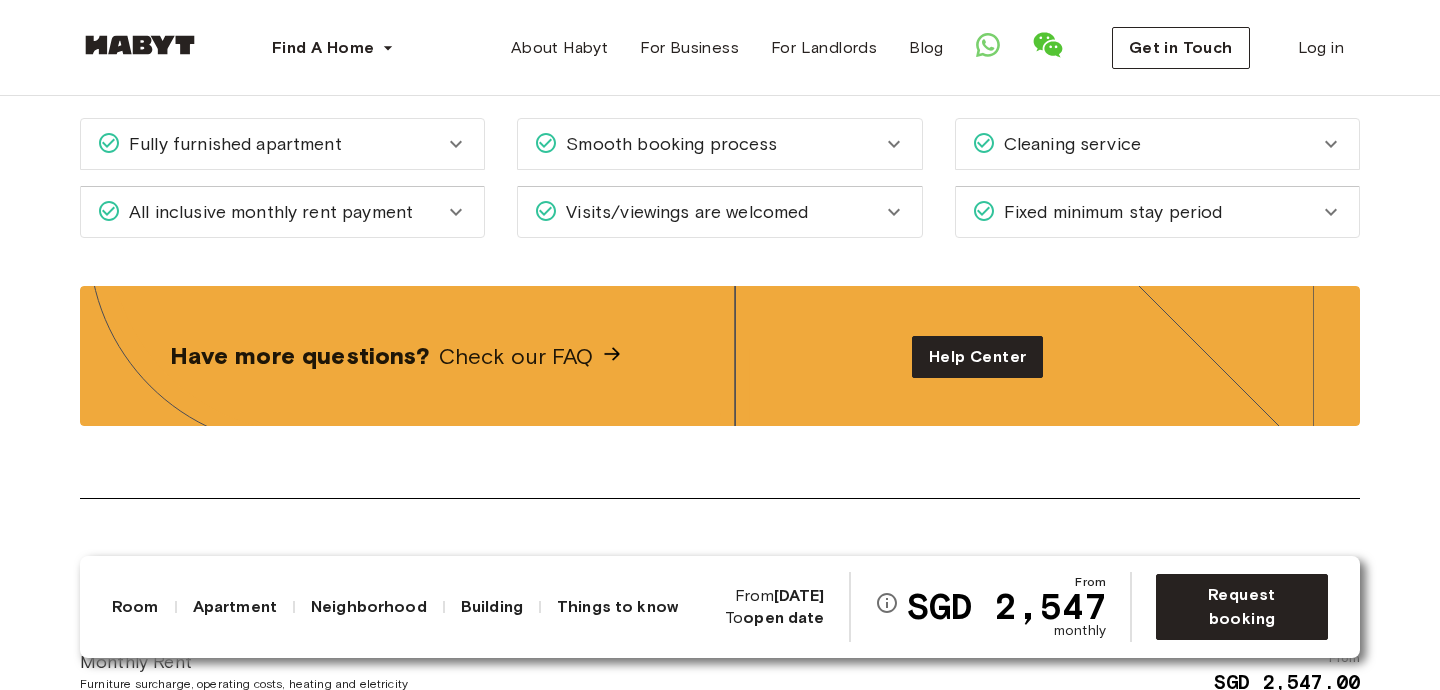 scroll, scrollTop: 3179, scrollLeft: 0, axis: vertical 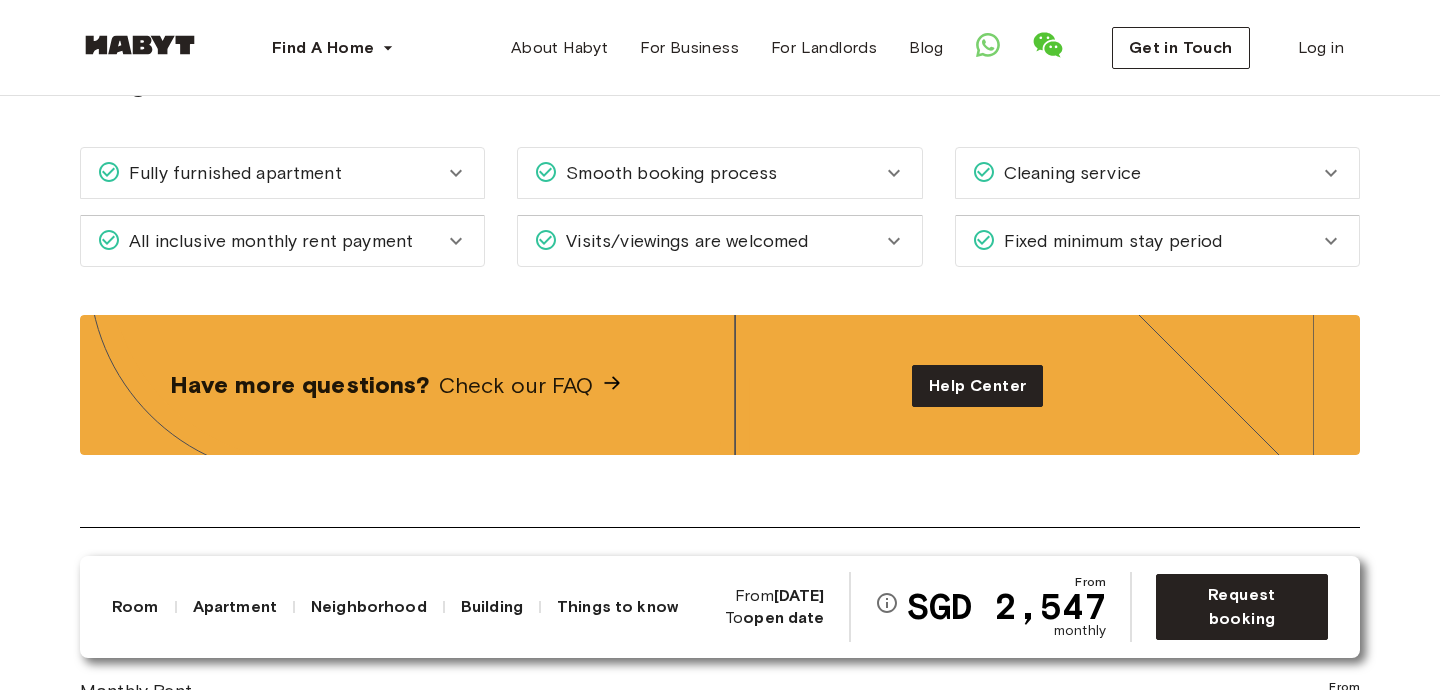 click on "Fixed minimum stay period" at bounding box center (1109, 241) 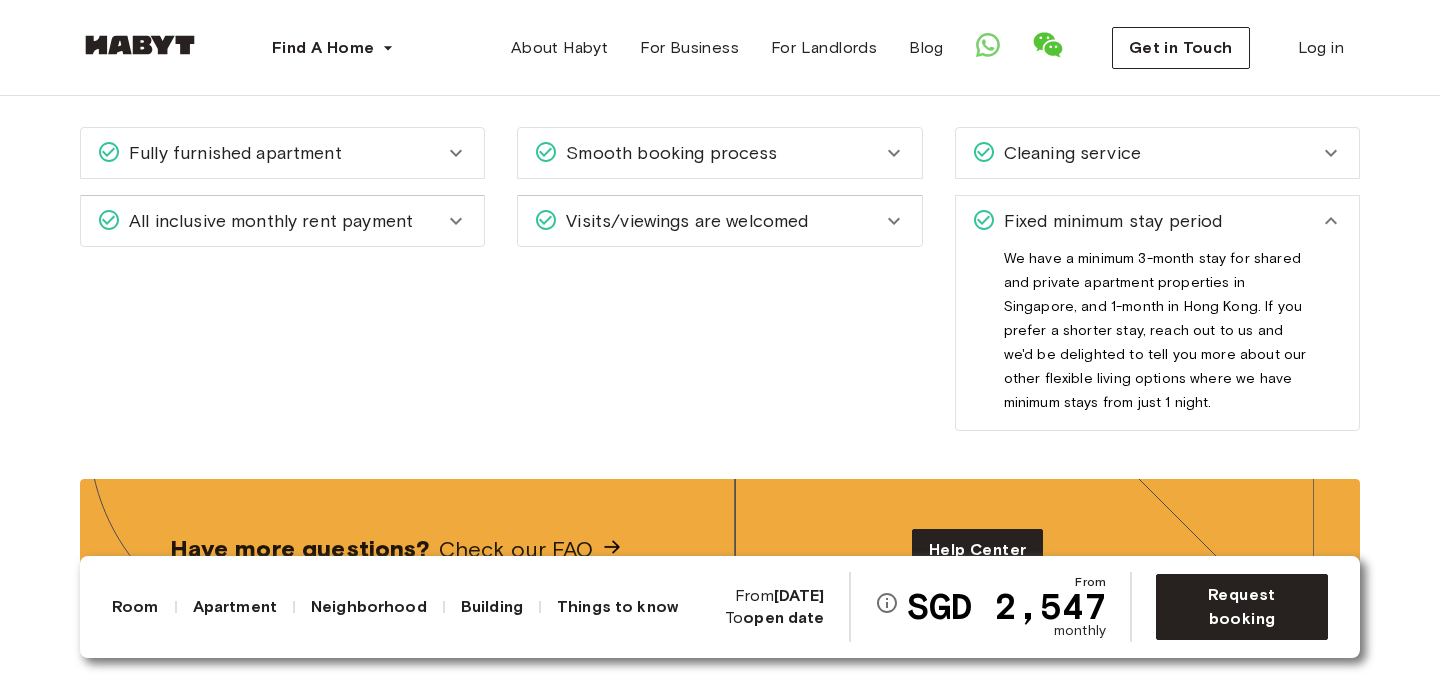 scroll, scrollTop: 3200, scrollLeft: 0, axis: vertical 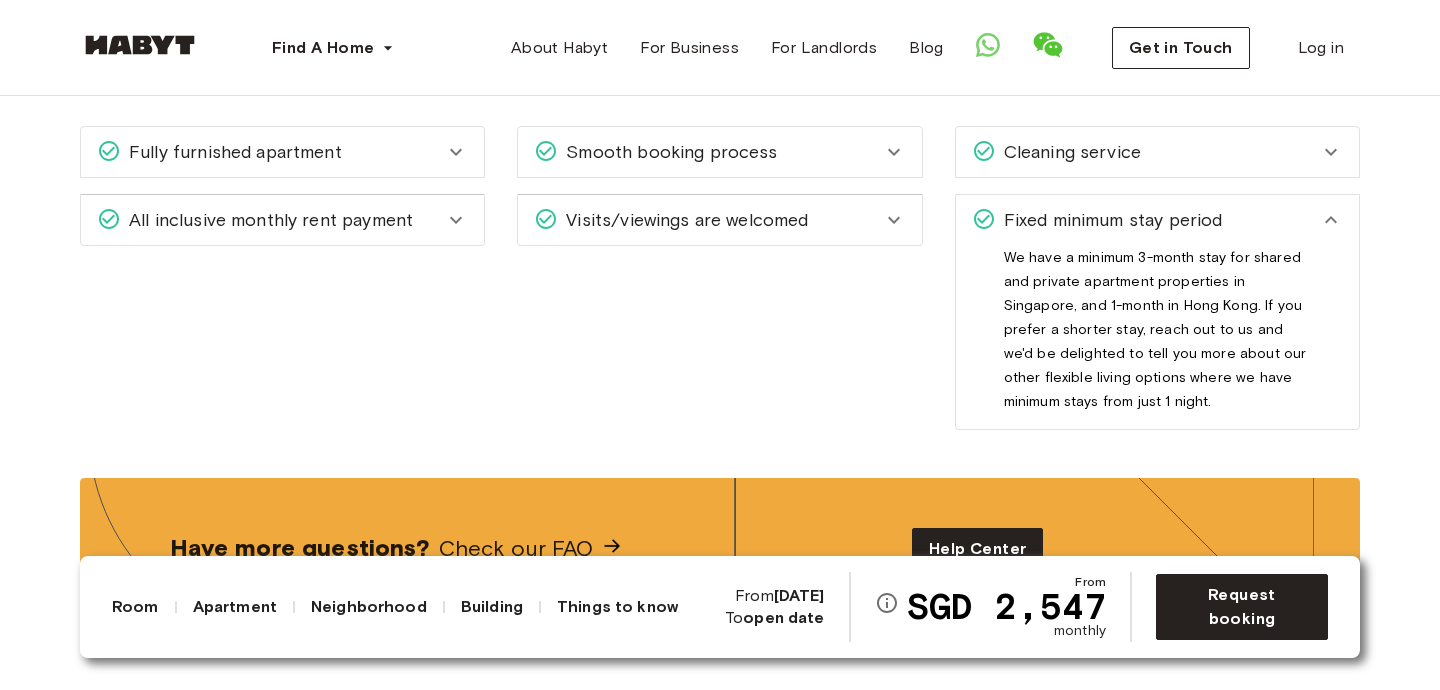 click on "Fixed minimum stay period" at bounding box center (1109, 220) 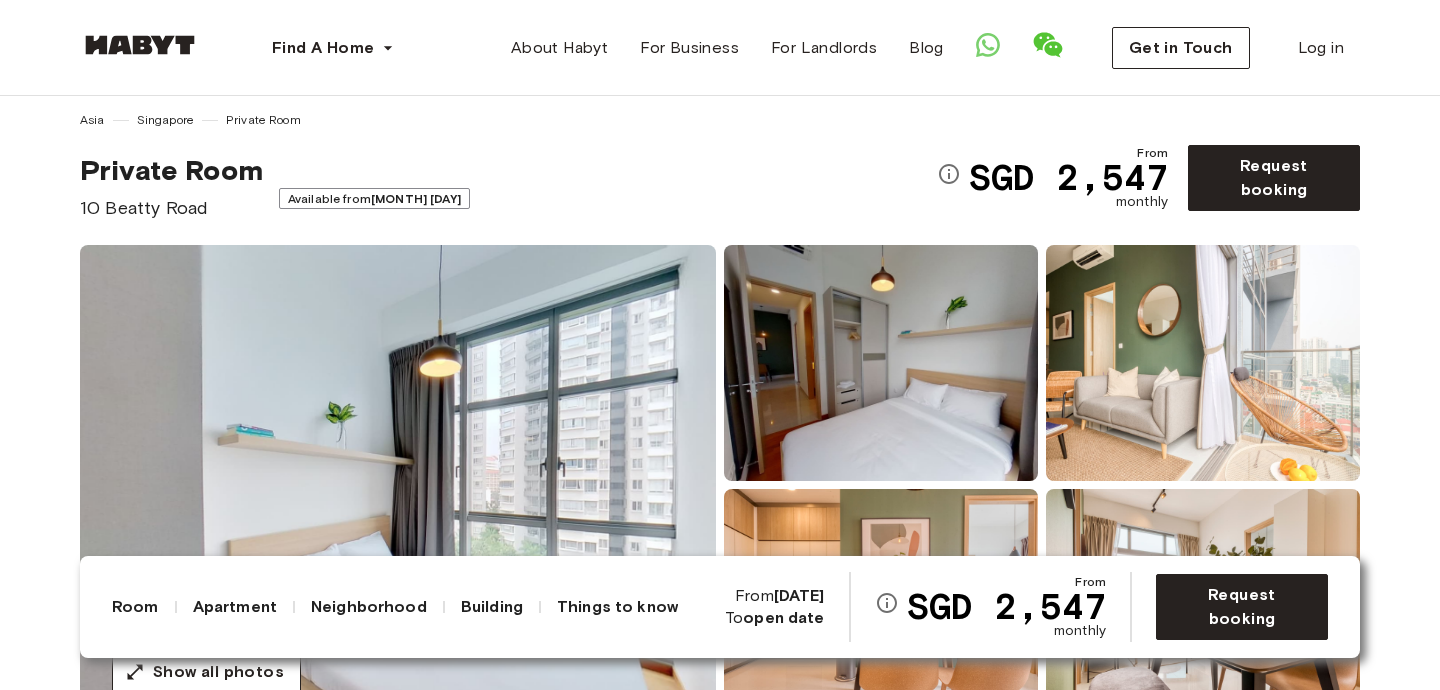 scroll, scrollTop: 0, scrollLeft: 0, axis: both 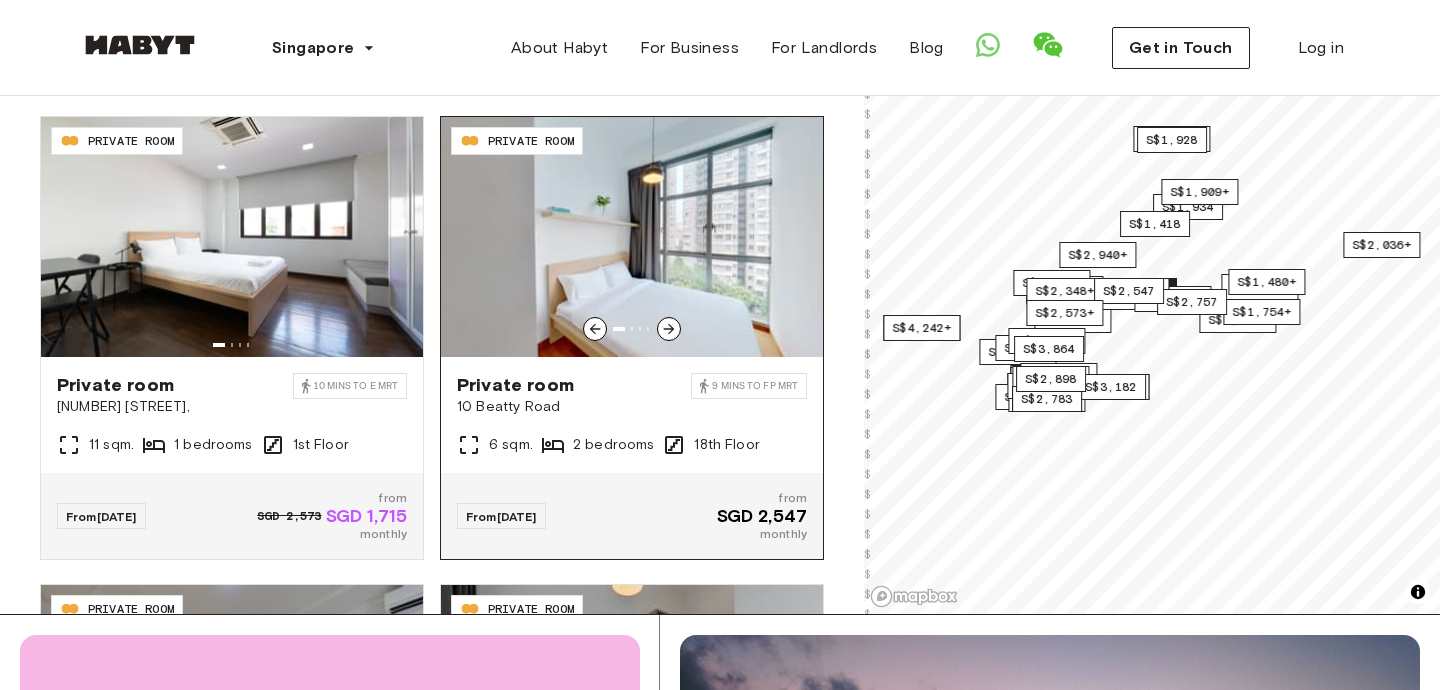 click on "Private room 10 Beatty Road 9 mins to FP MRT 6 sqm. 2 bedrooms 18th Floor" at bounding box center (632, 415) 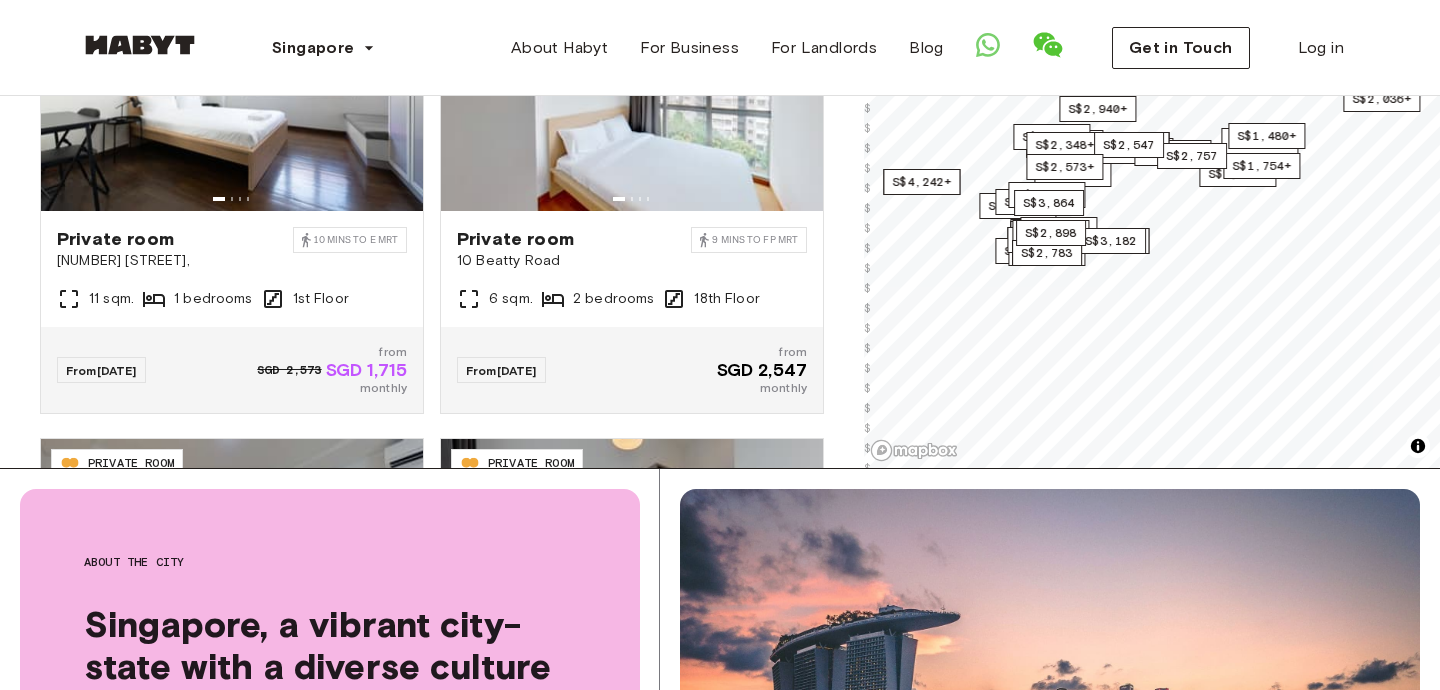 scroll, scrollTop: 90, scrollLeft: 0, axis: vertical 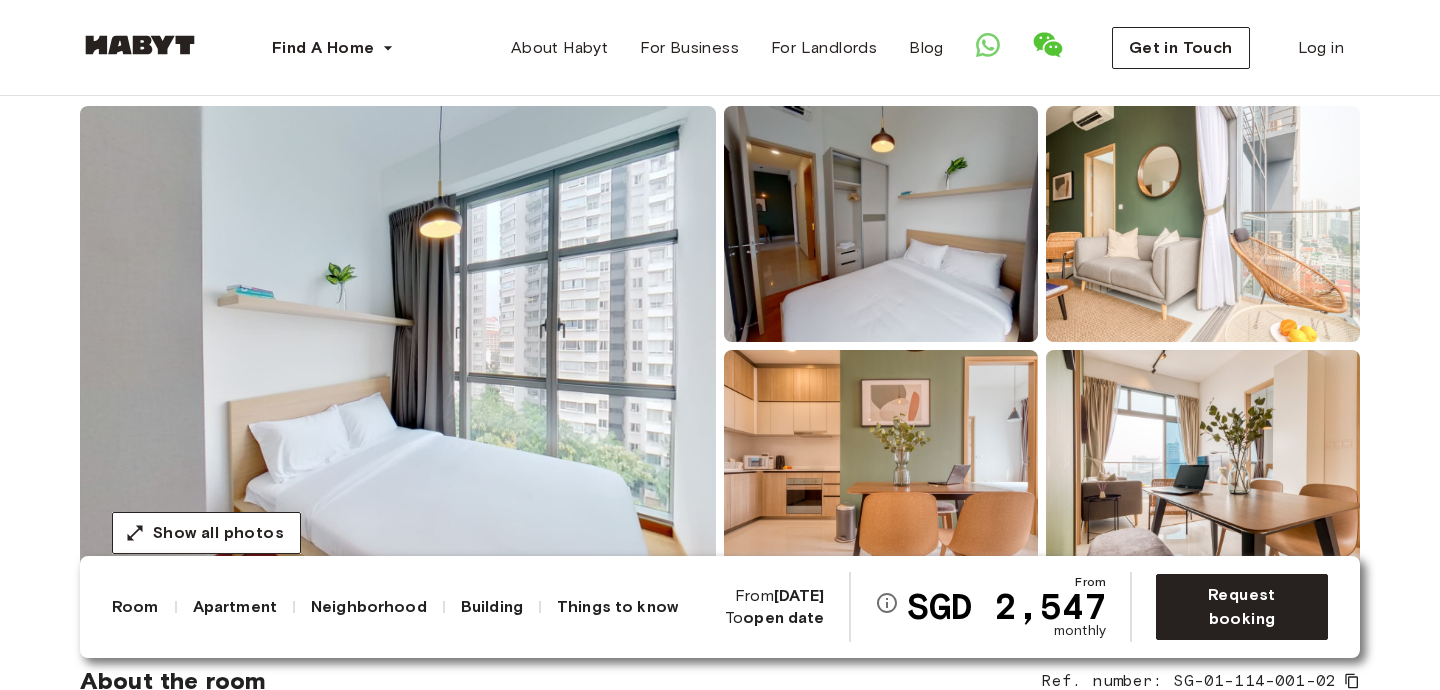 click at bounding box center [398, 346] 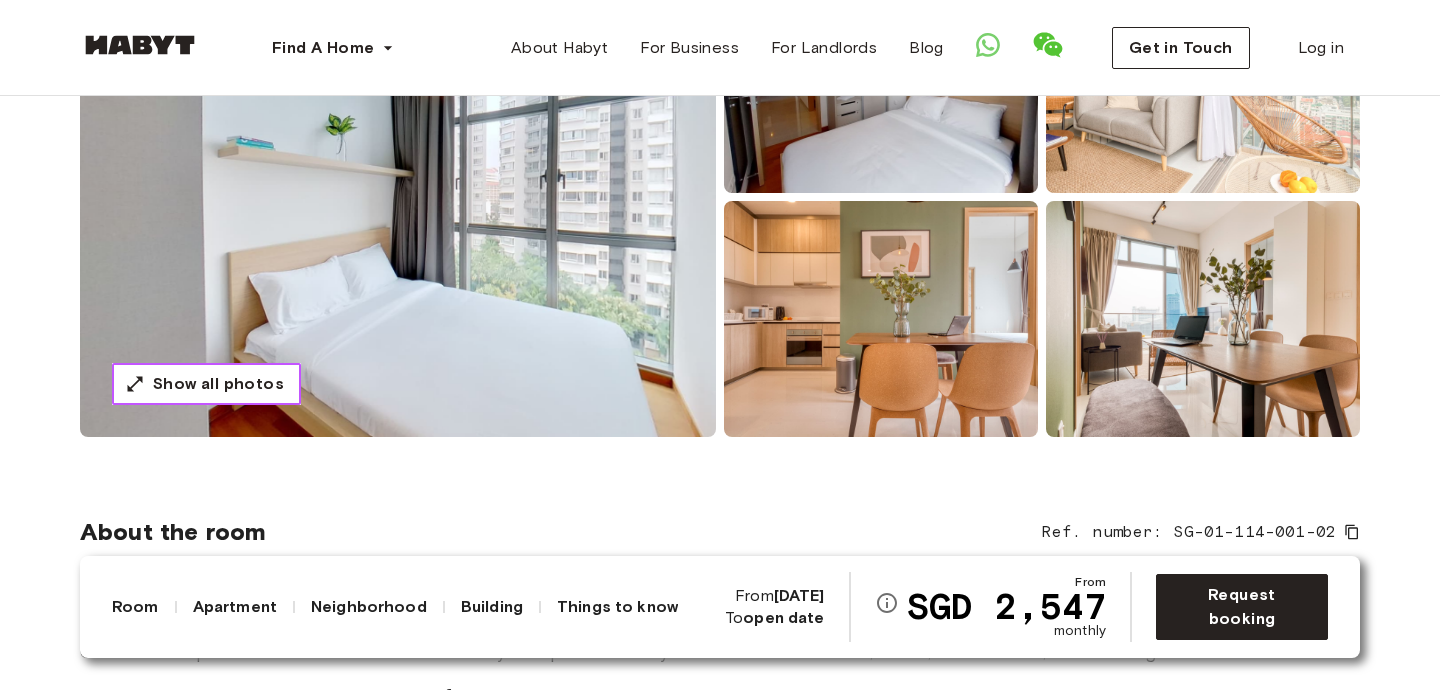 click on "Show all photos" at bounding box center (218, 384) 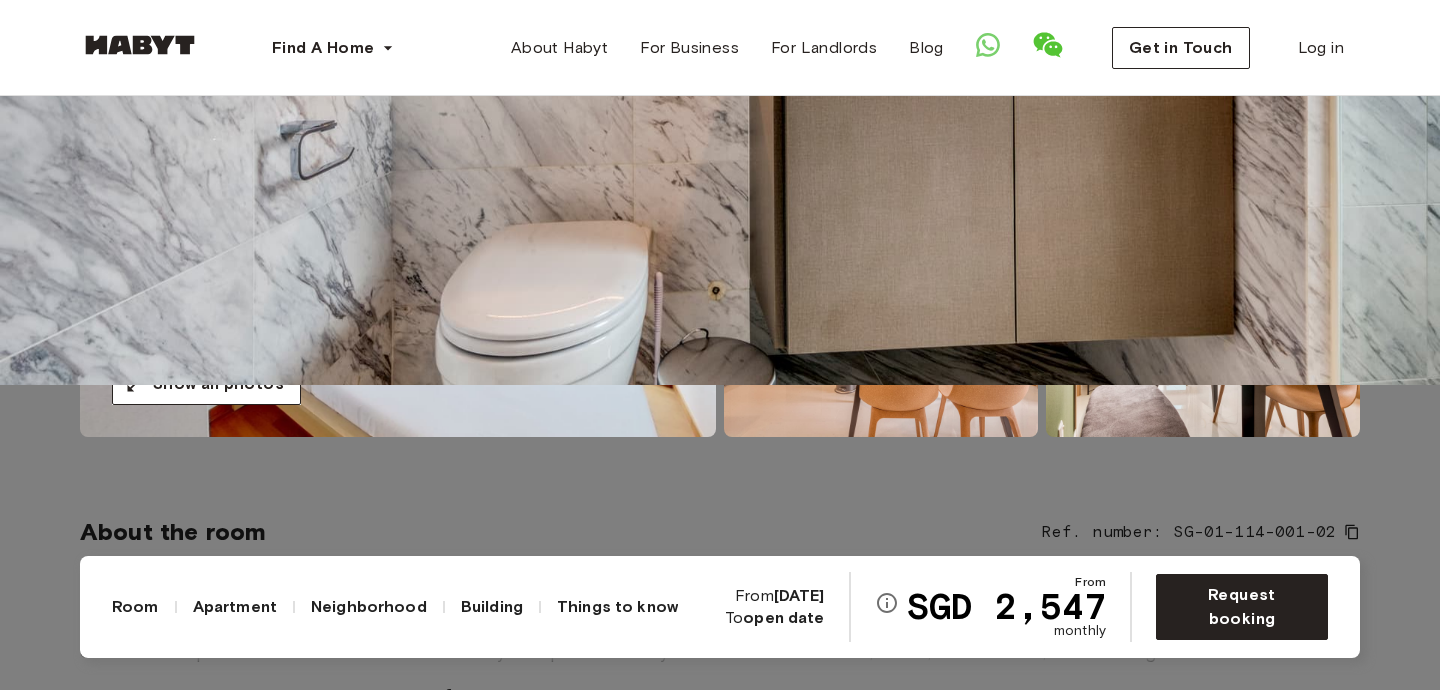 click at bounding box center (720, 40) 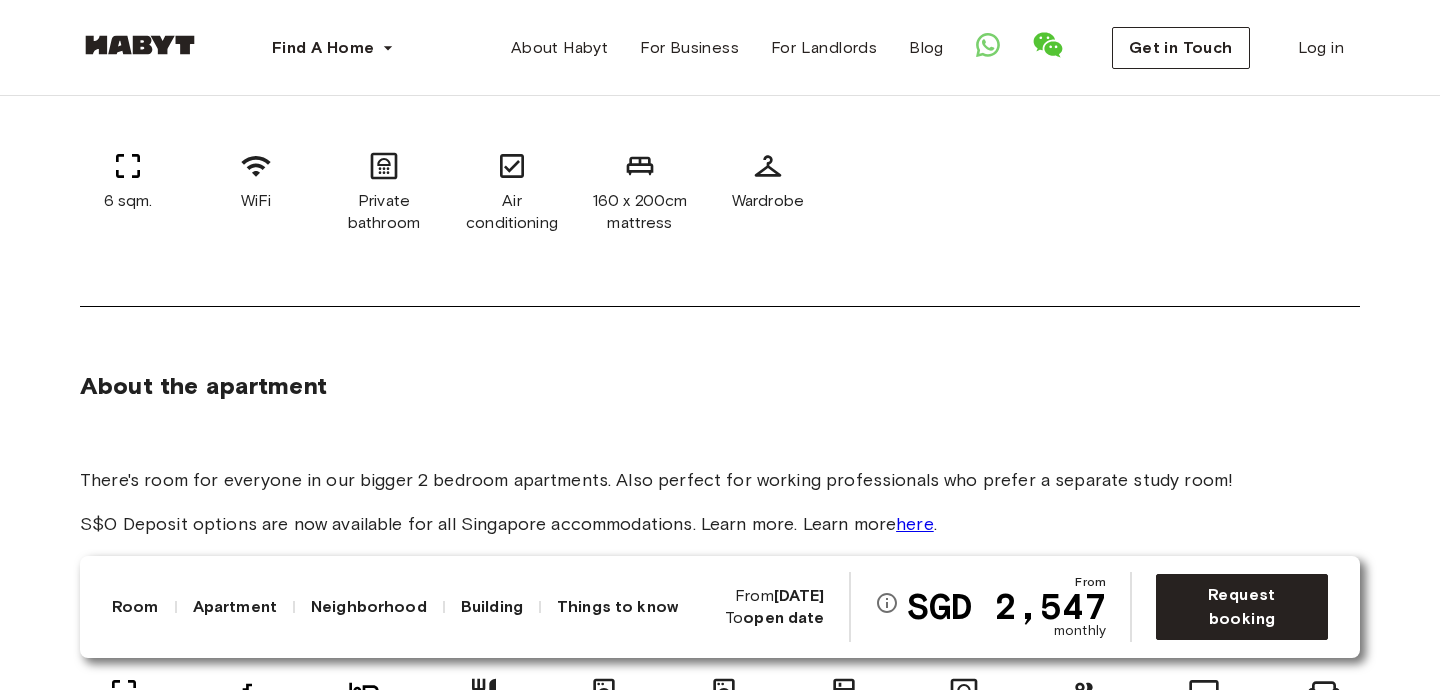 scroll, scrollTop: 970, scrollLeft: 0, axis: vertical 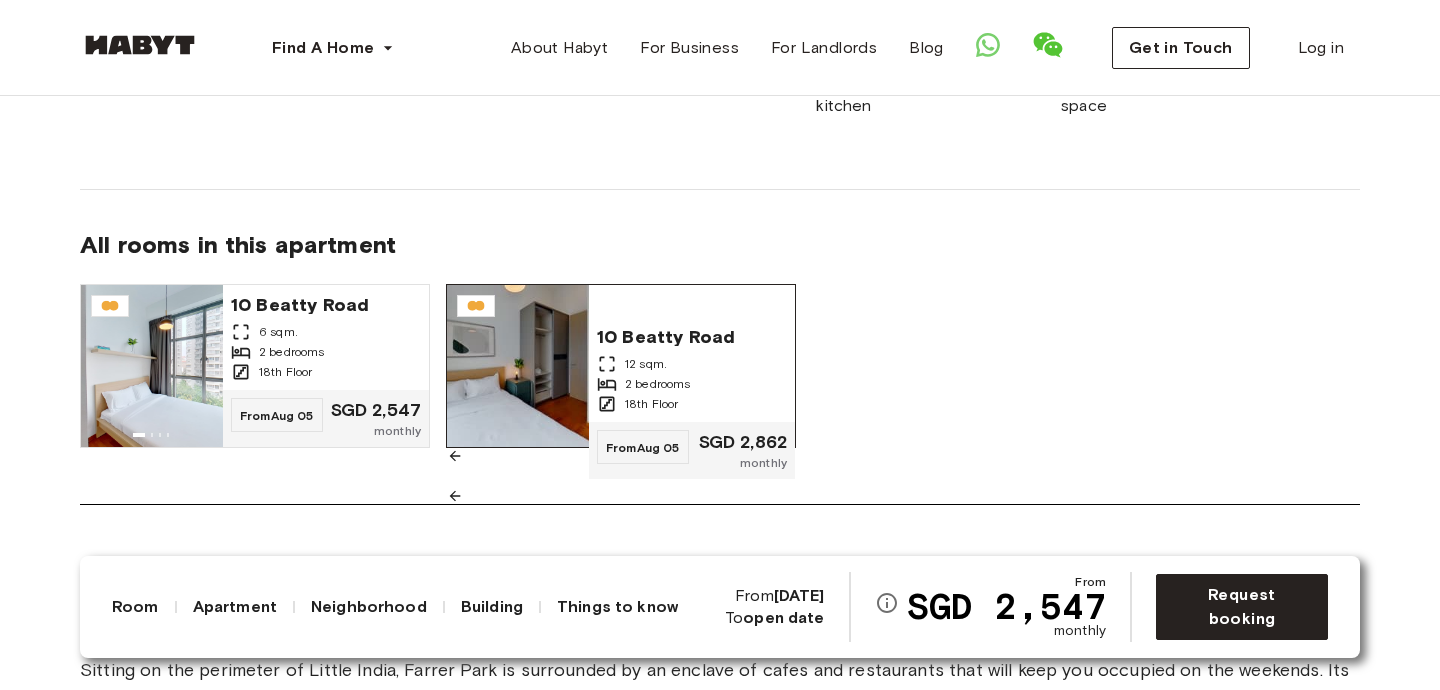click 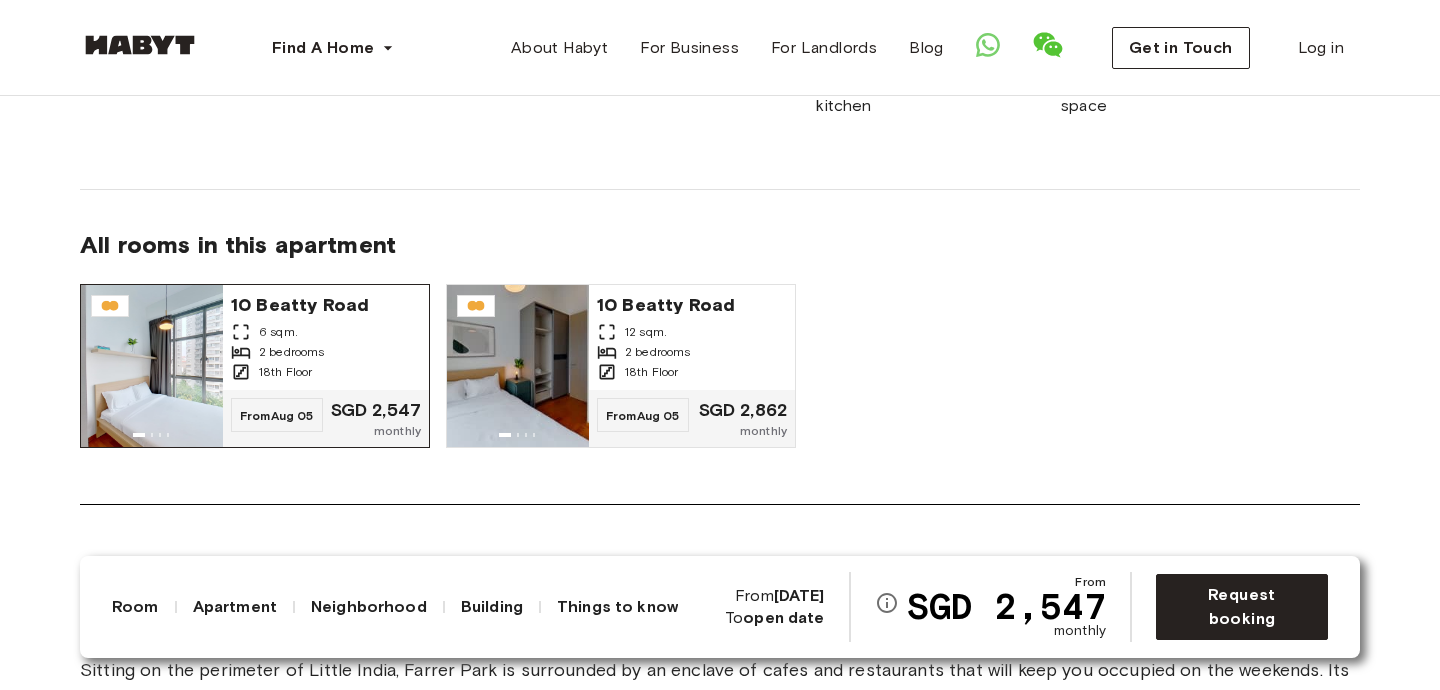 click on "2 bedrooms" at bounding box center [292, 352] 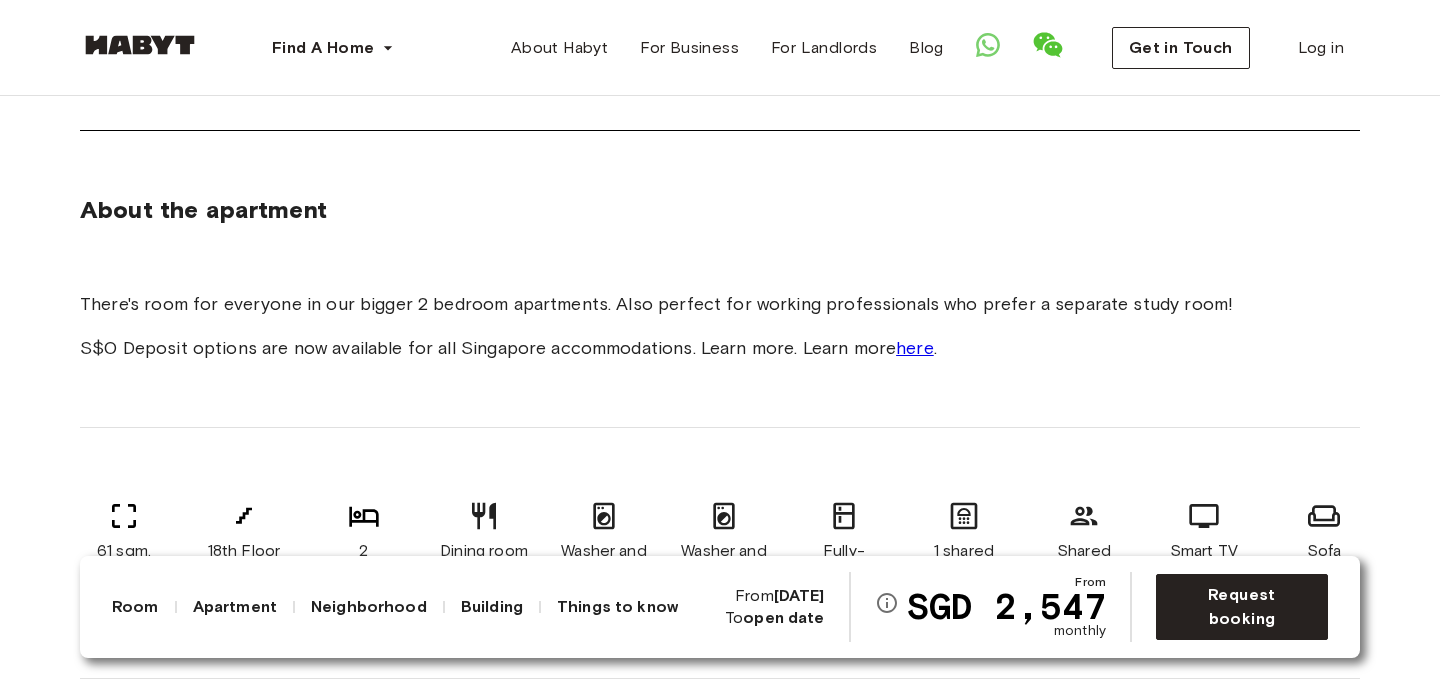 scroll, scrollTop: 0, scrollLeft: 0, axis: both 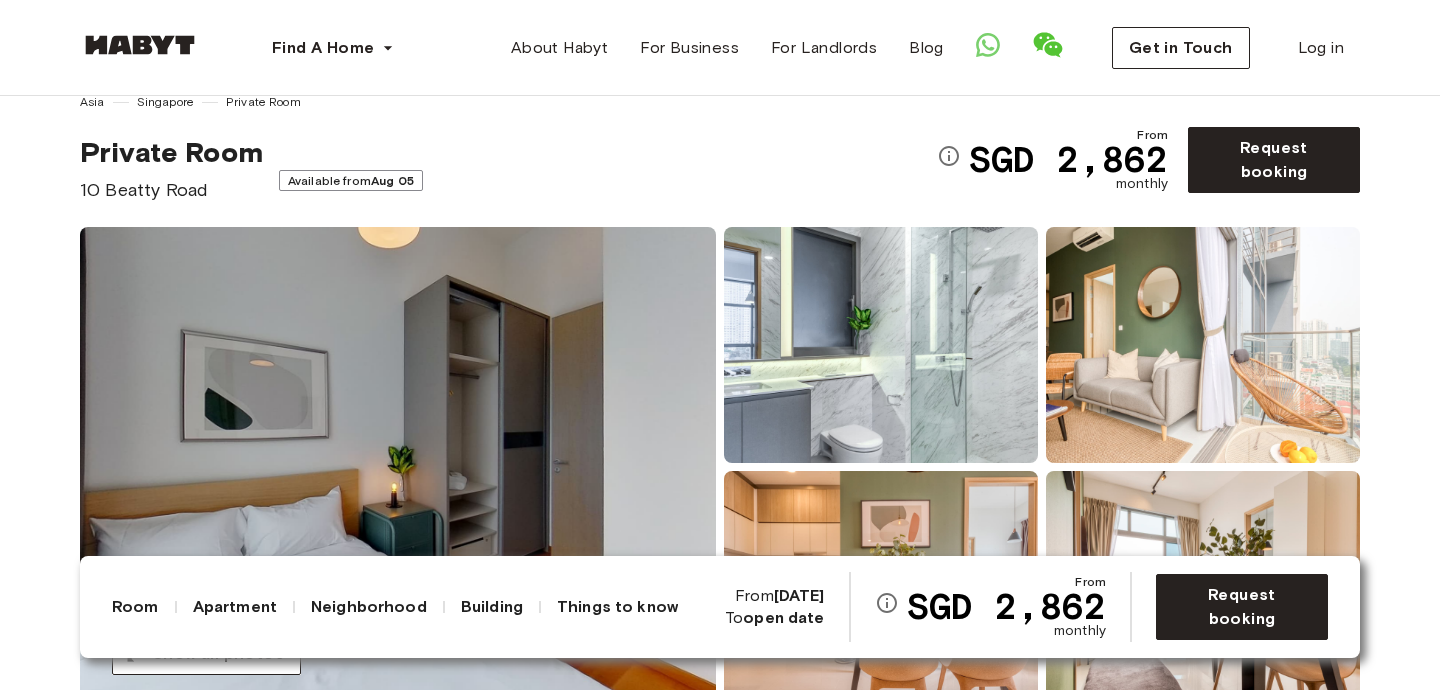 click at bounding box center [398, 467] 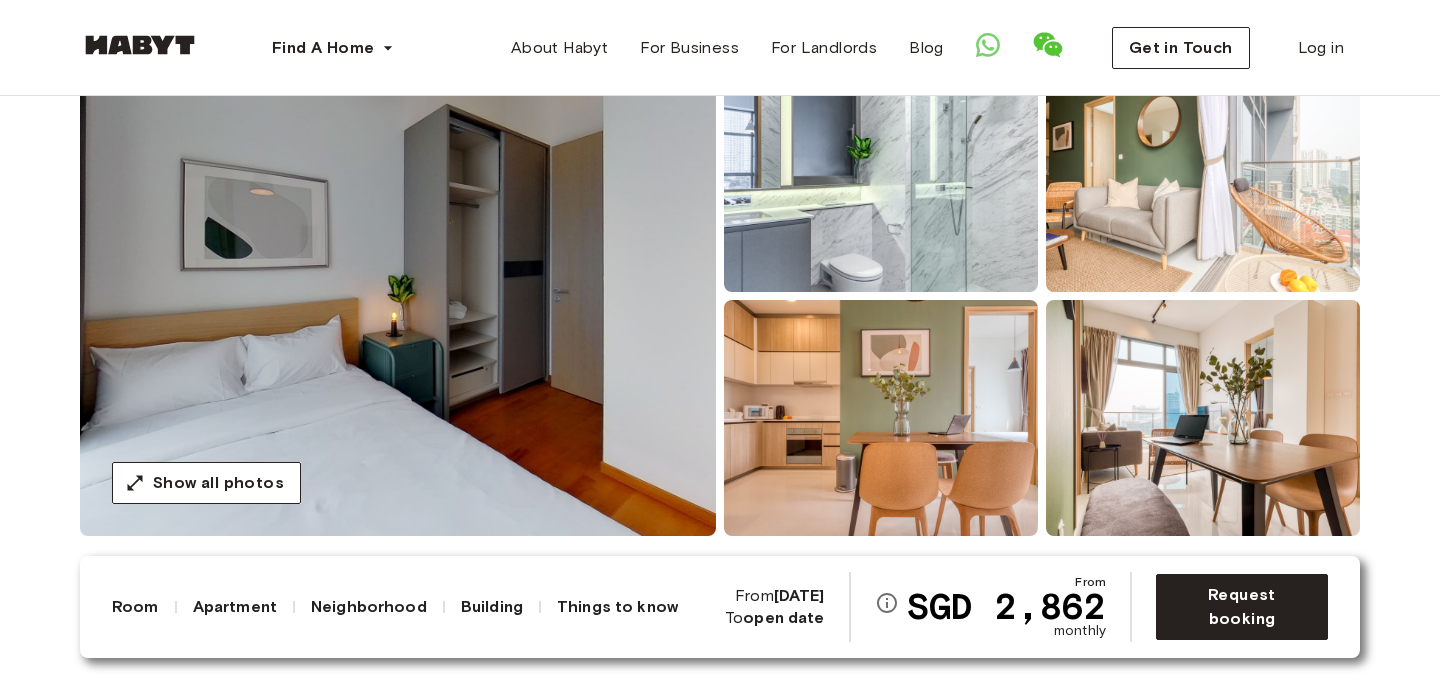 scroll, scrollTop: 246, scrollLeft: 0, axis: vertical 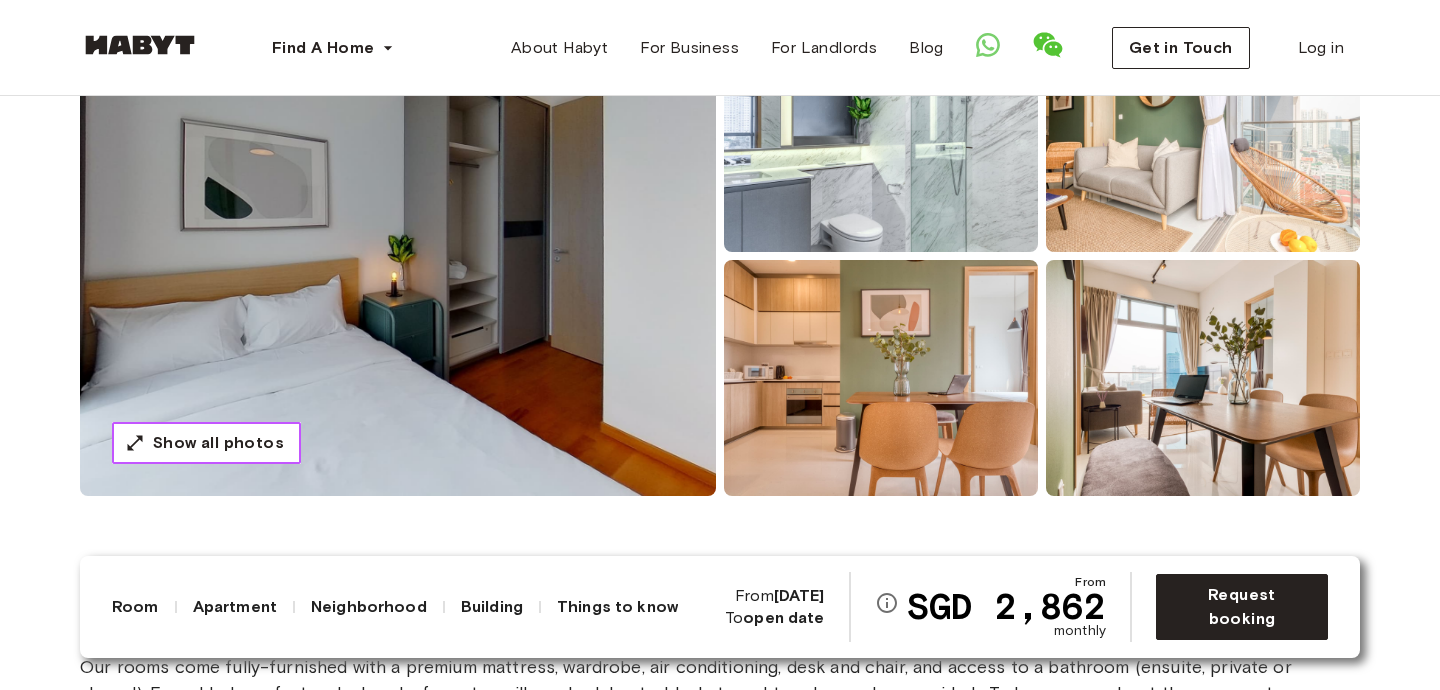 click on "Show all photos" at bounding box center (218, 443) 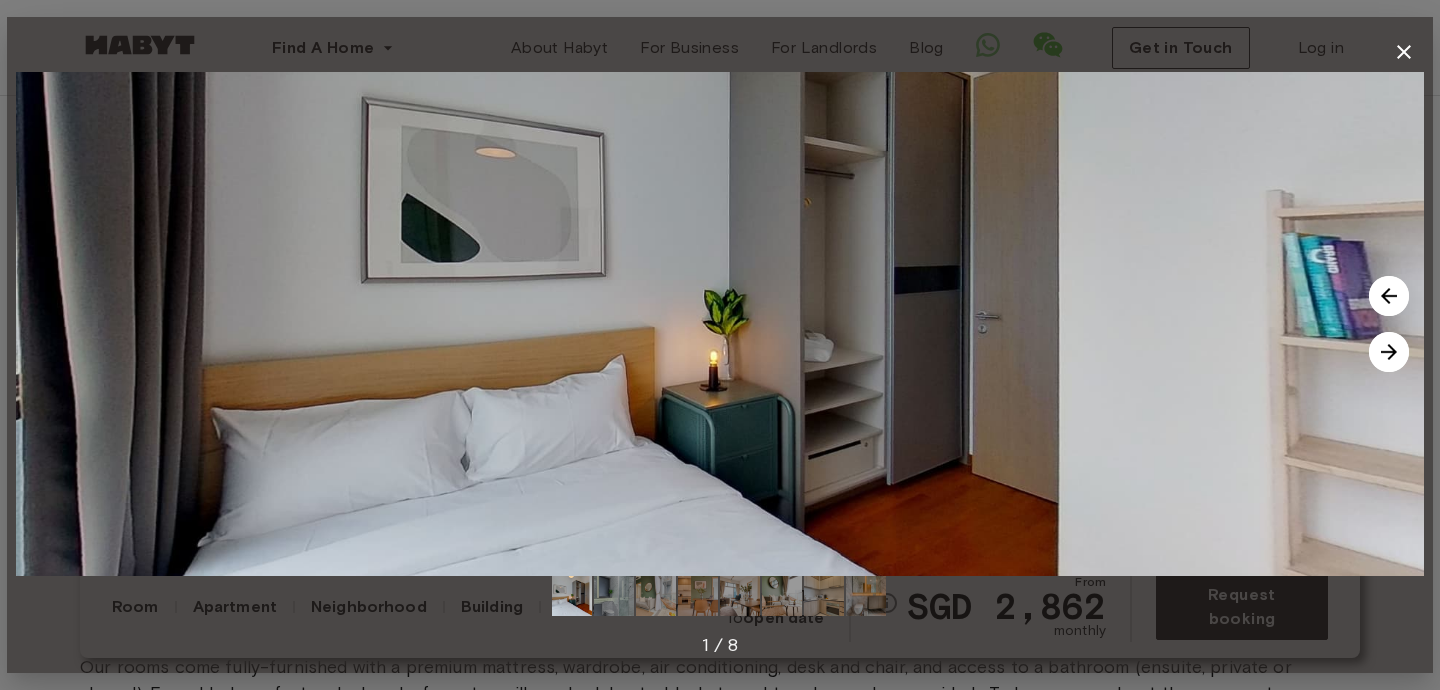 click at bounding box center [1389, 352] 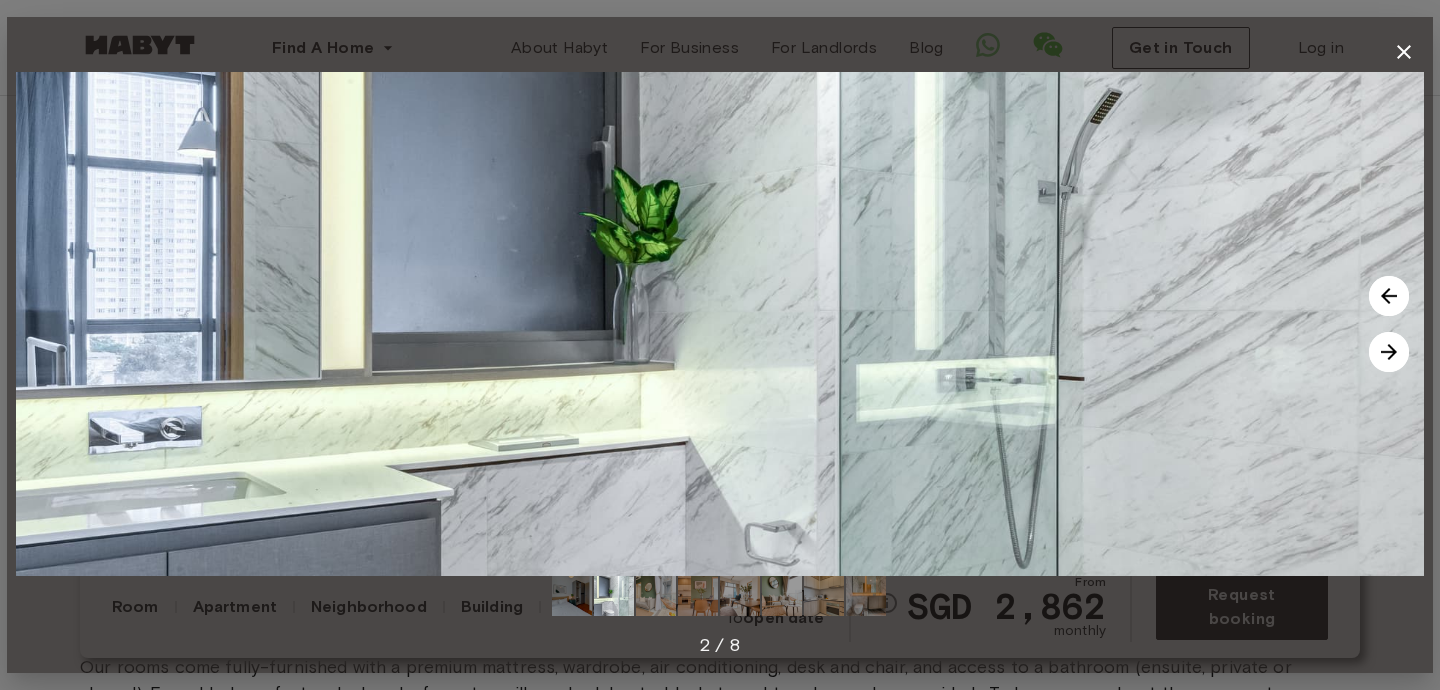 click at bounding box center (1389, 352) 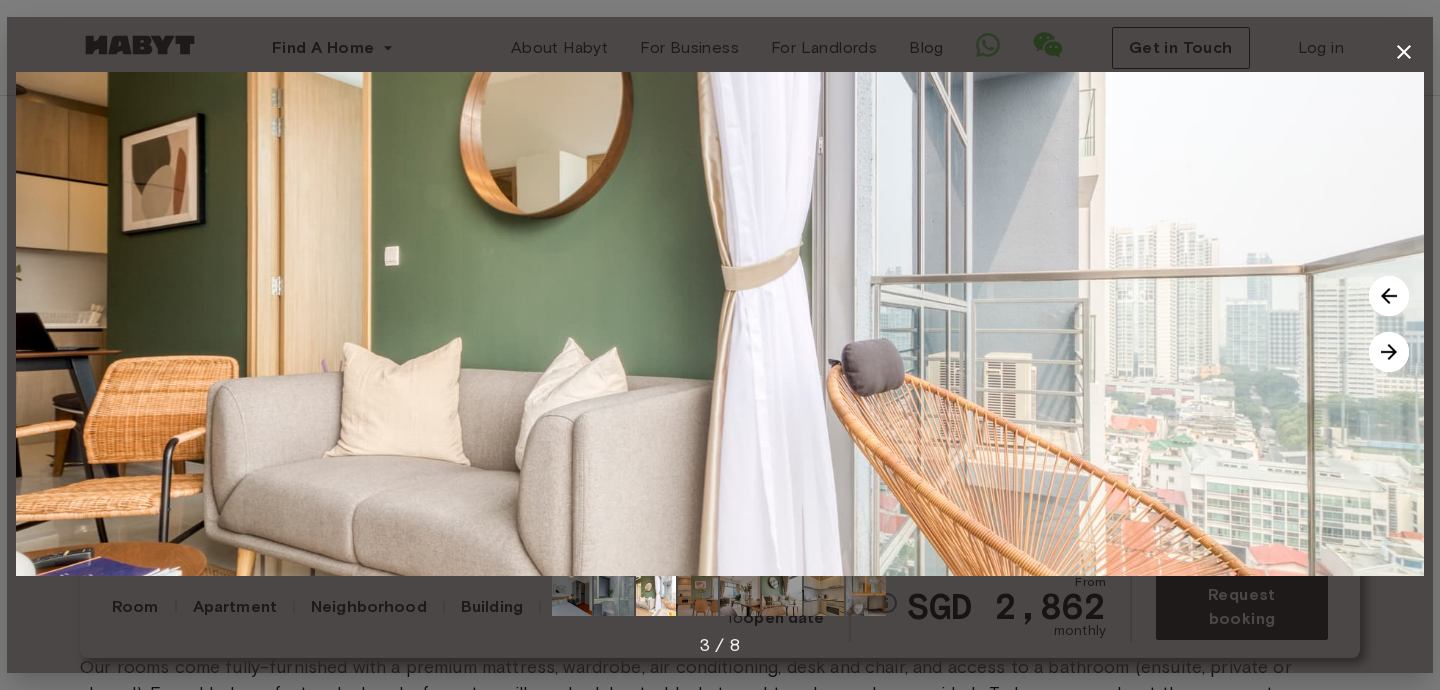 click at bounding box center (1389, 352) 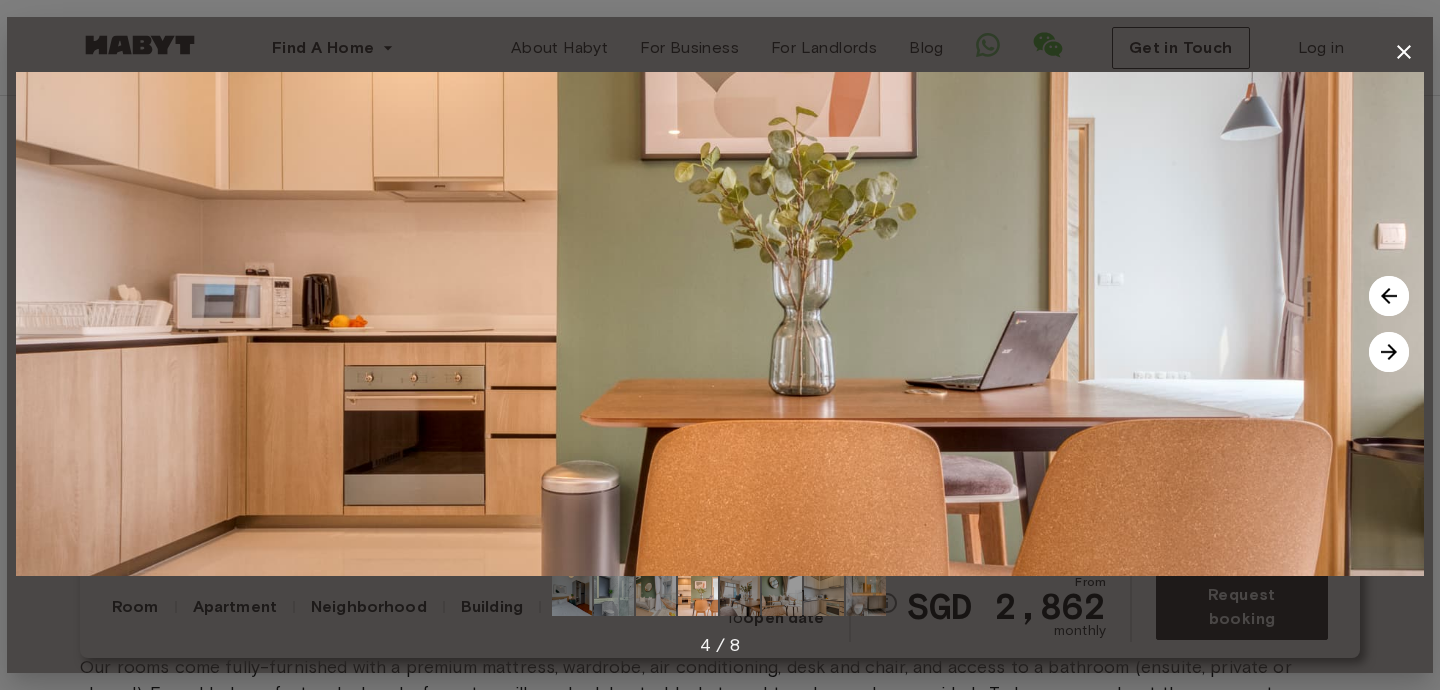 click 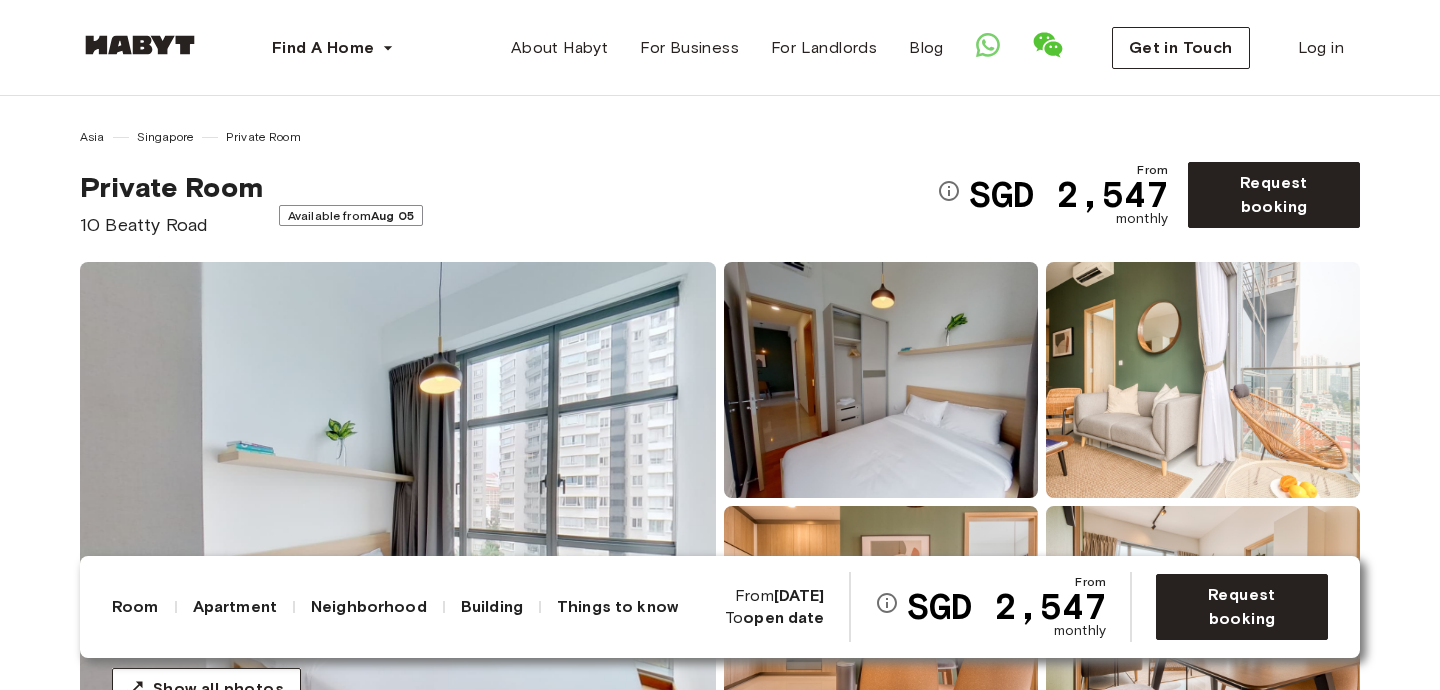 scroll, scrollTop: 0, scrollLeft: 0, axis: both 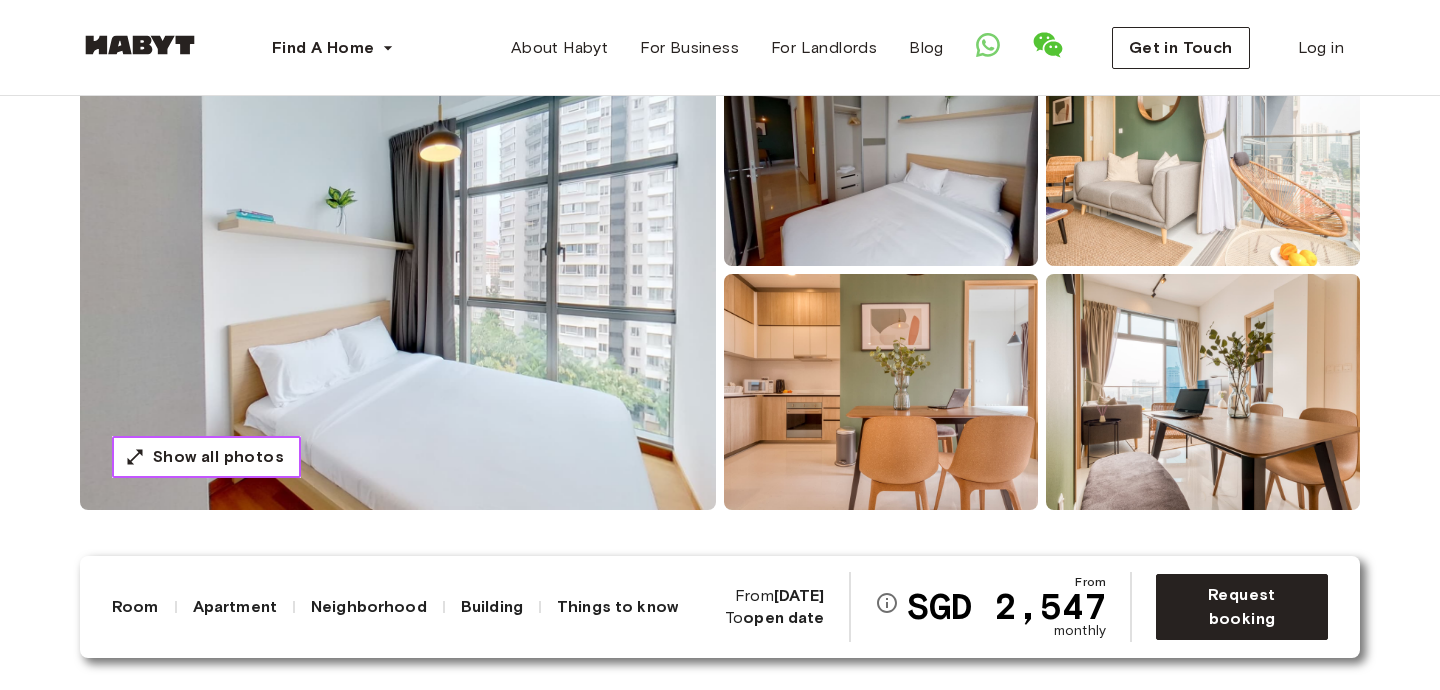 click on "Show all photos" at bounding box center [218, 457] 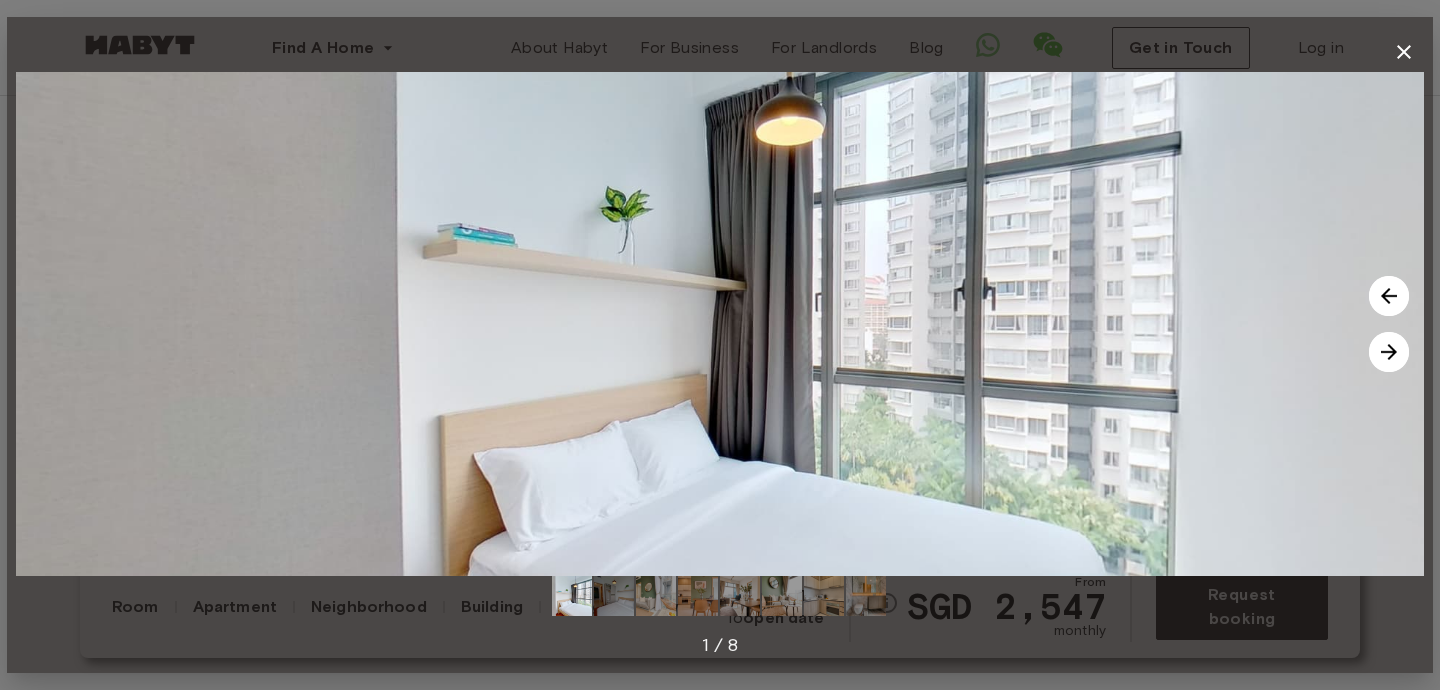 click at bounding box center [1389, 352] 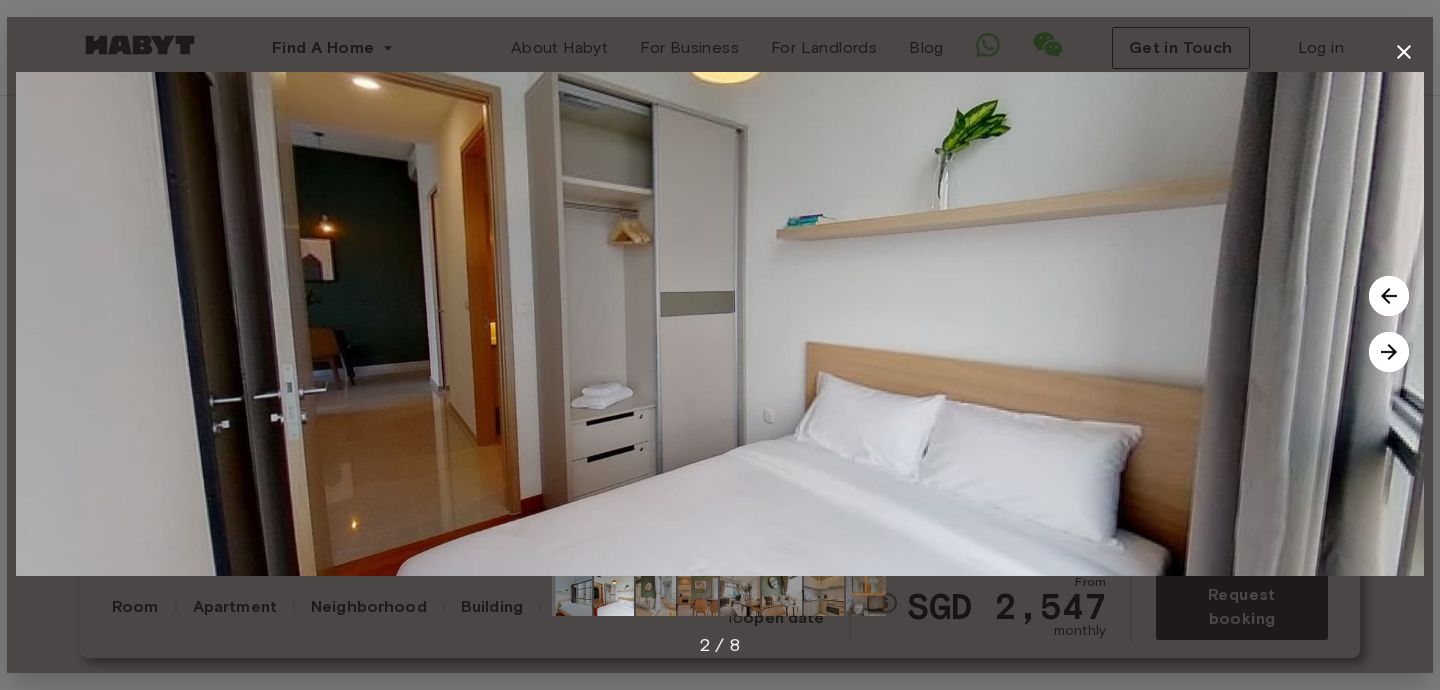 click at bounding box center (1389, 352) 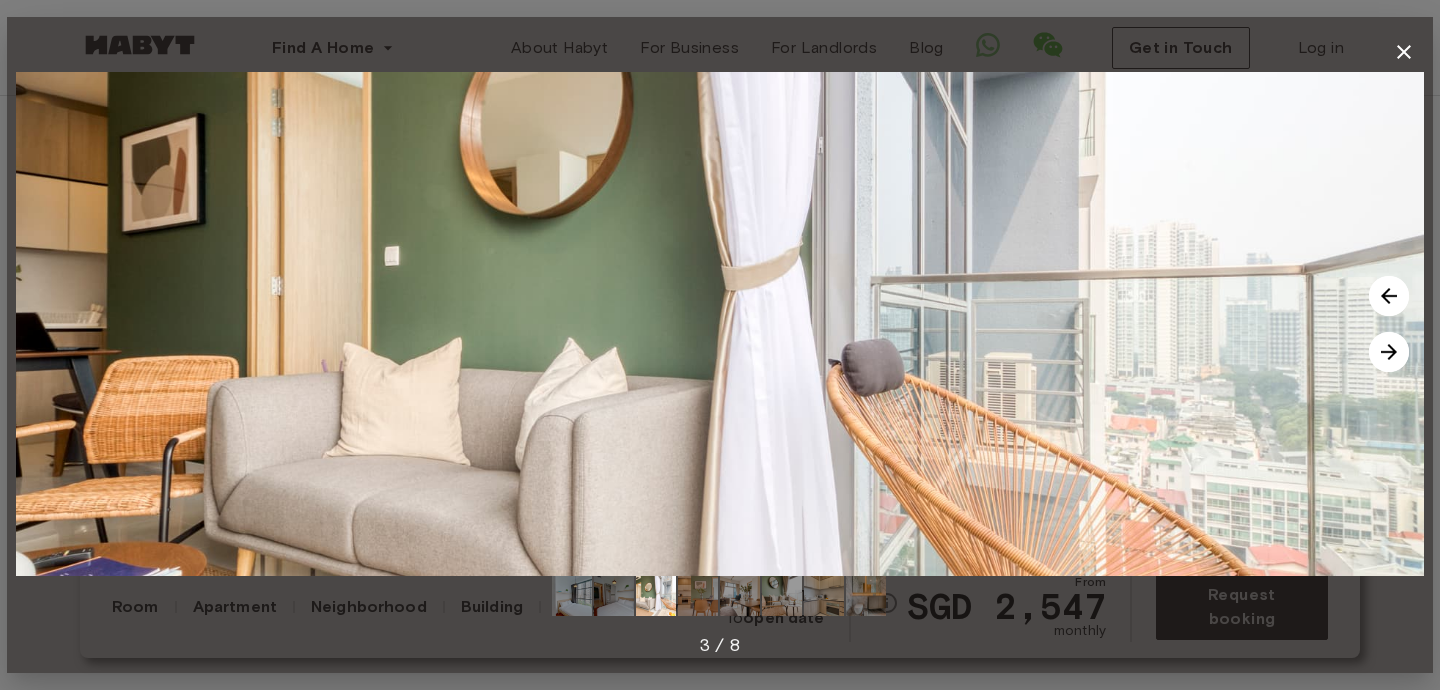 click at bounding box center (1389, 352) 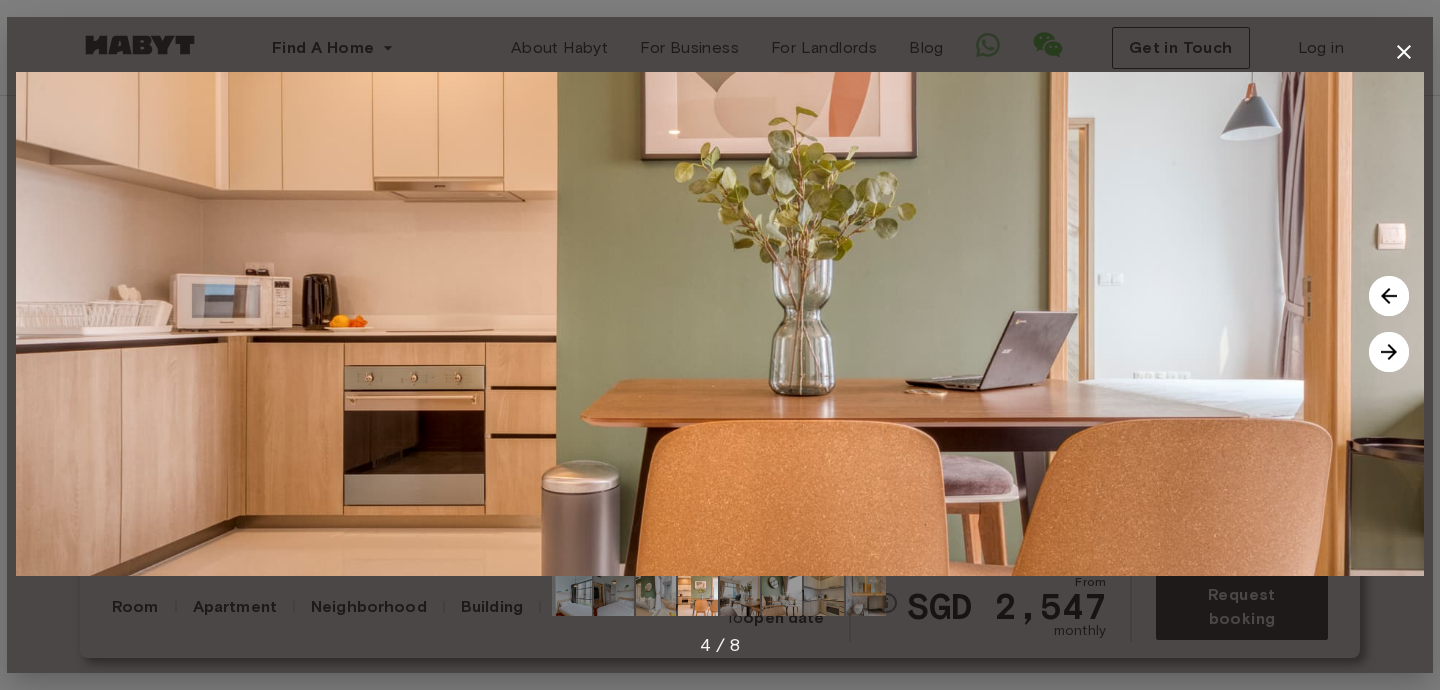 click at bounding box center [1389, 352] 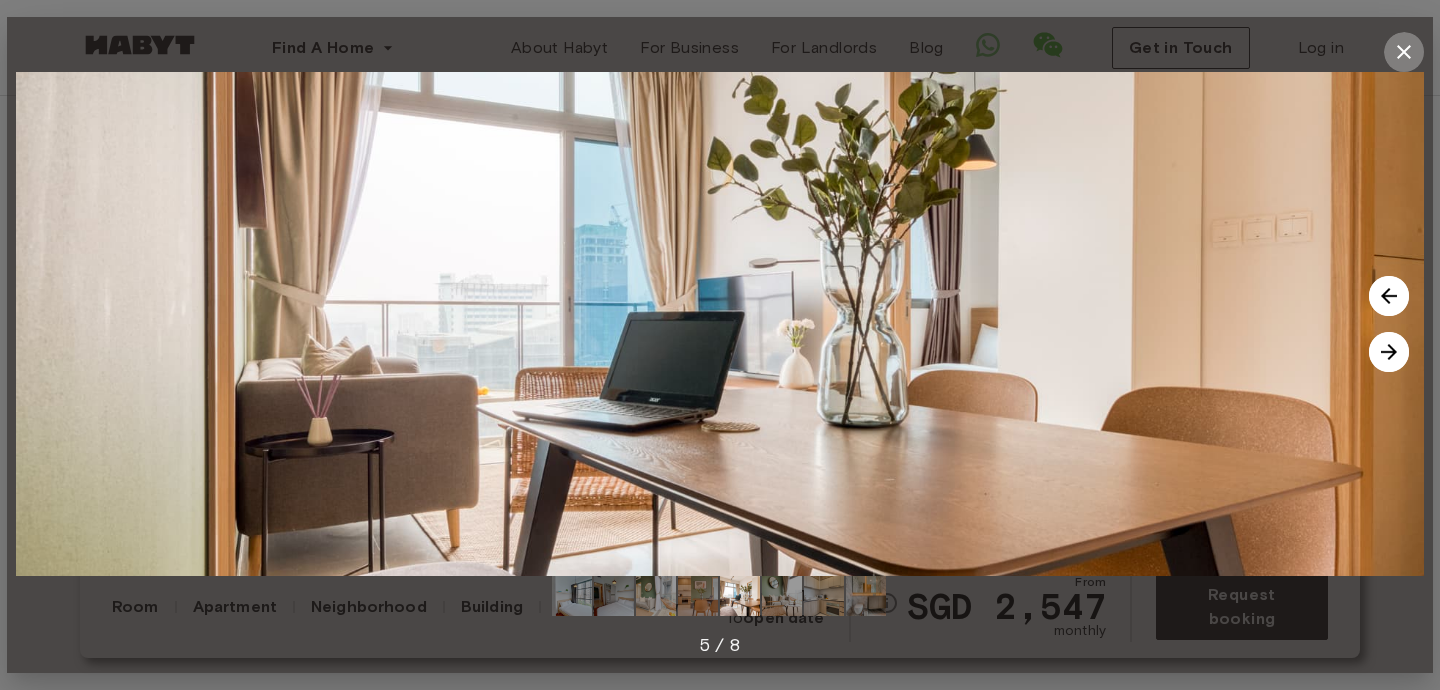 click 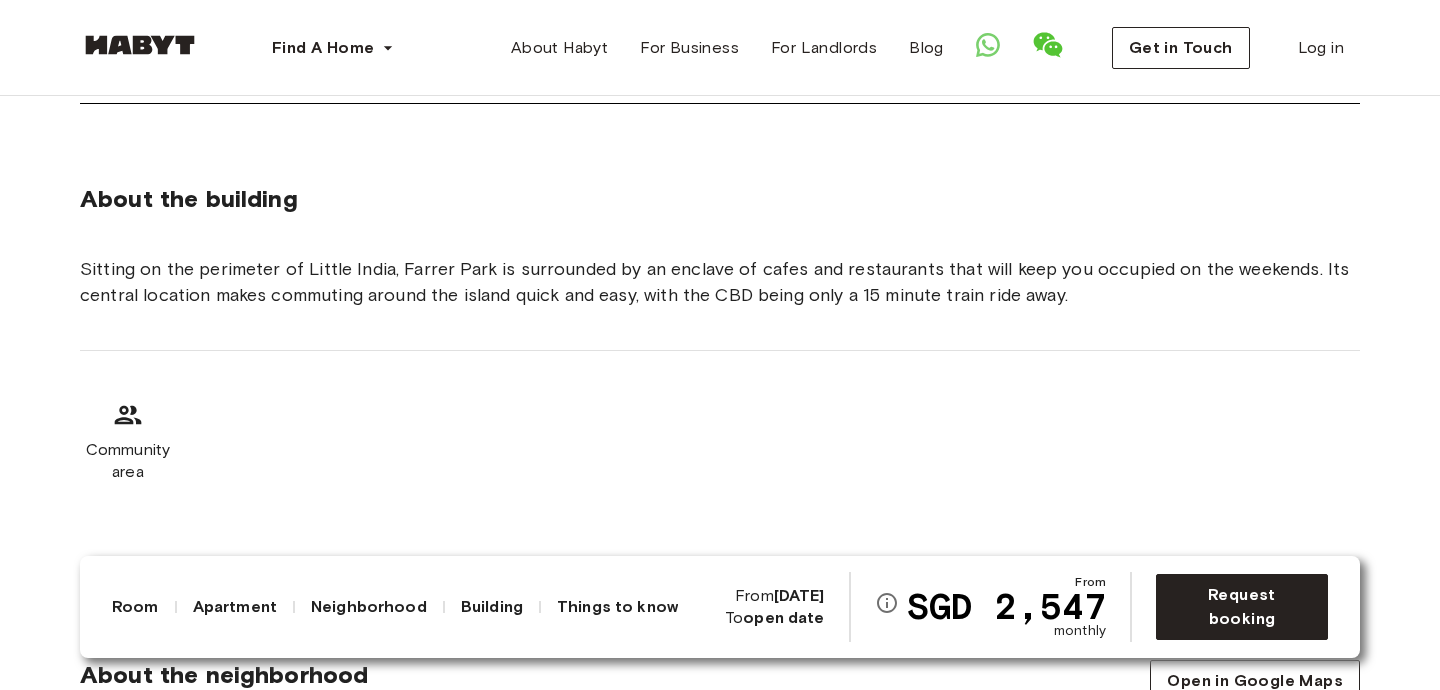 scroll, scrollTop: 2190, scrollLeft: 0, axis: vertical 